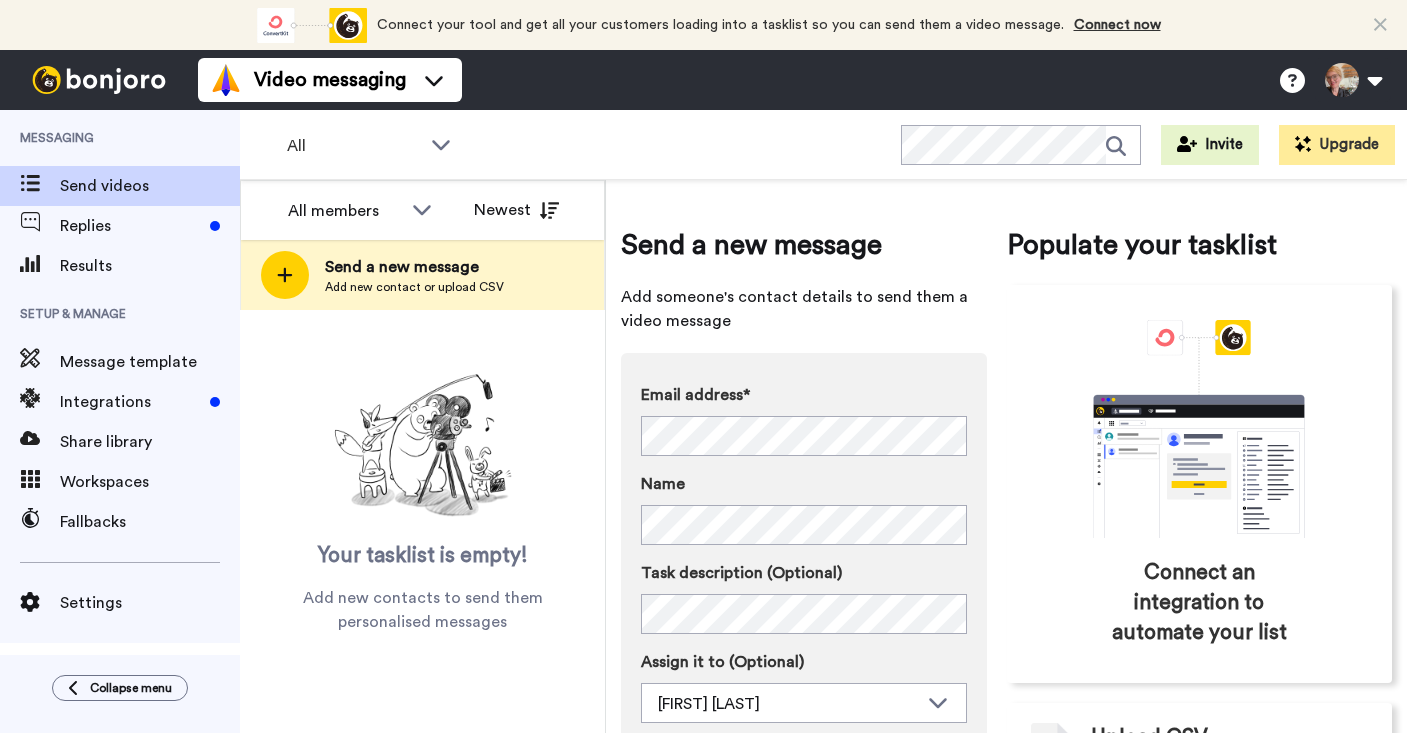 scroll, scrollTop: 0, scrollLeft: 0, axis: both 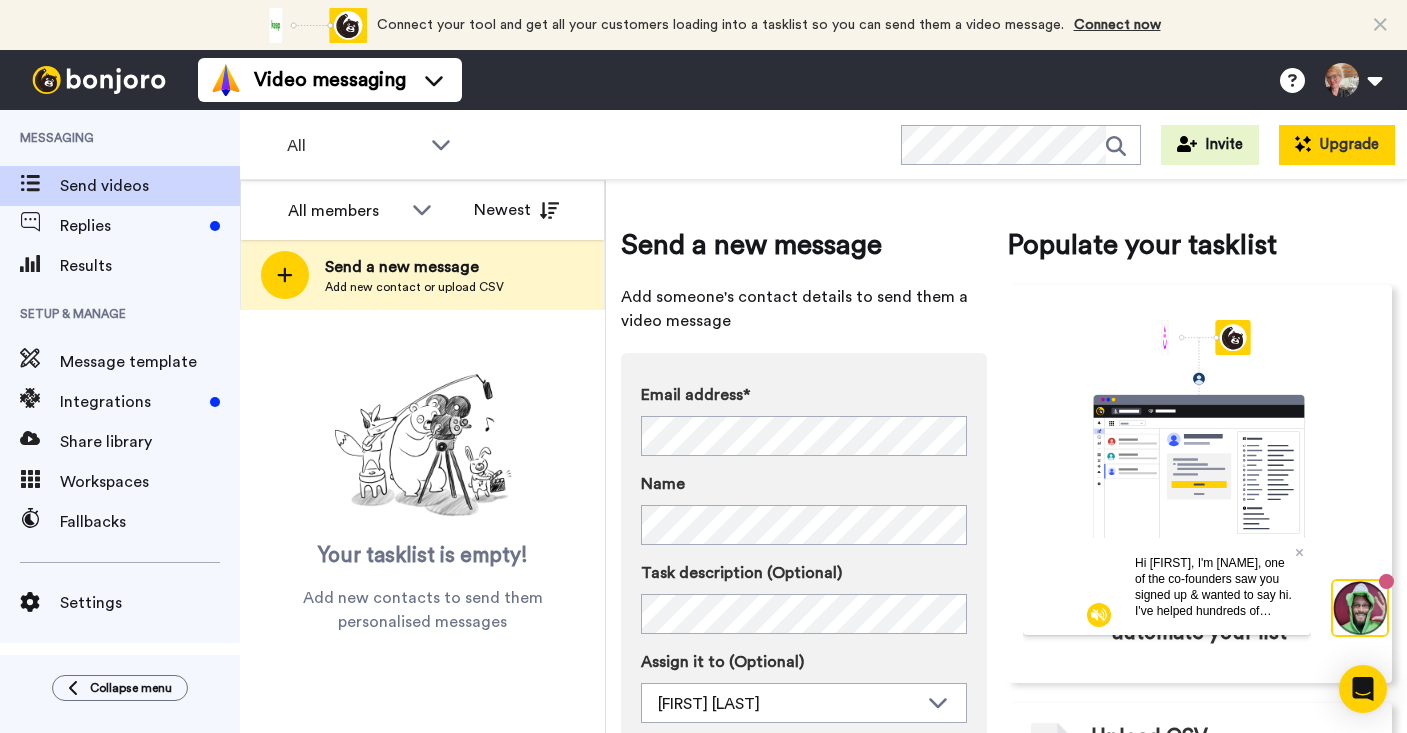 click on "Upgrade" at bounding box center [1337, 145] 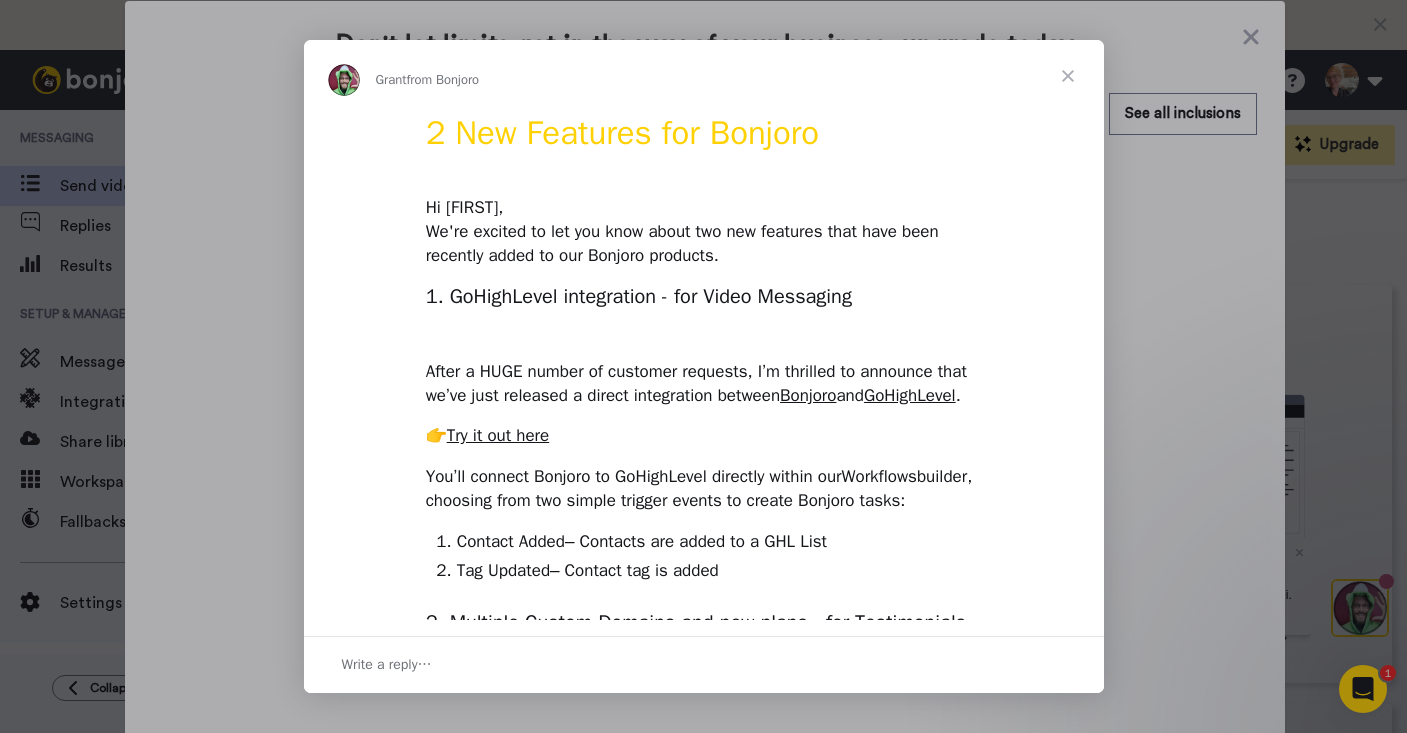 scroll, scrollTop: 0, scrollLeft: 0, axis: both 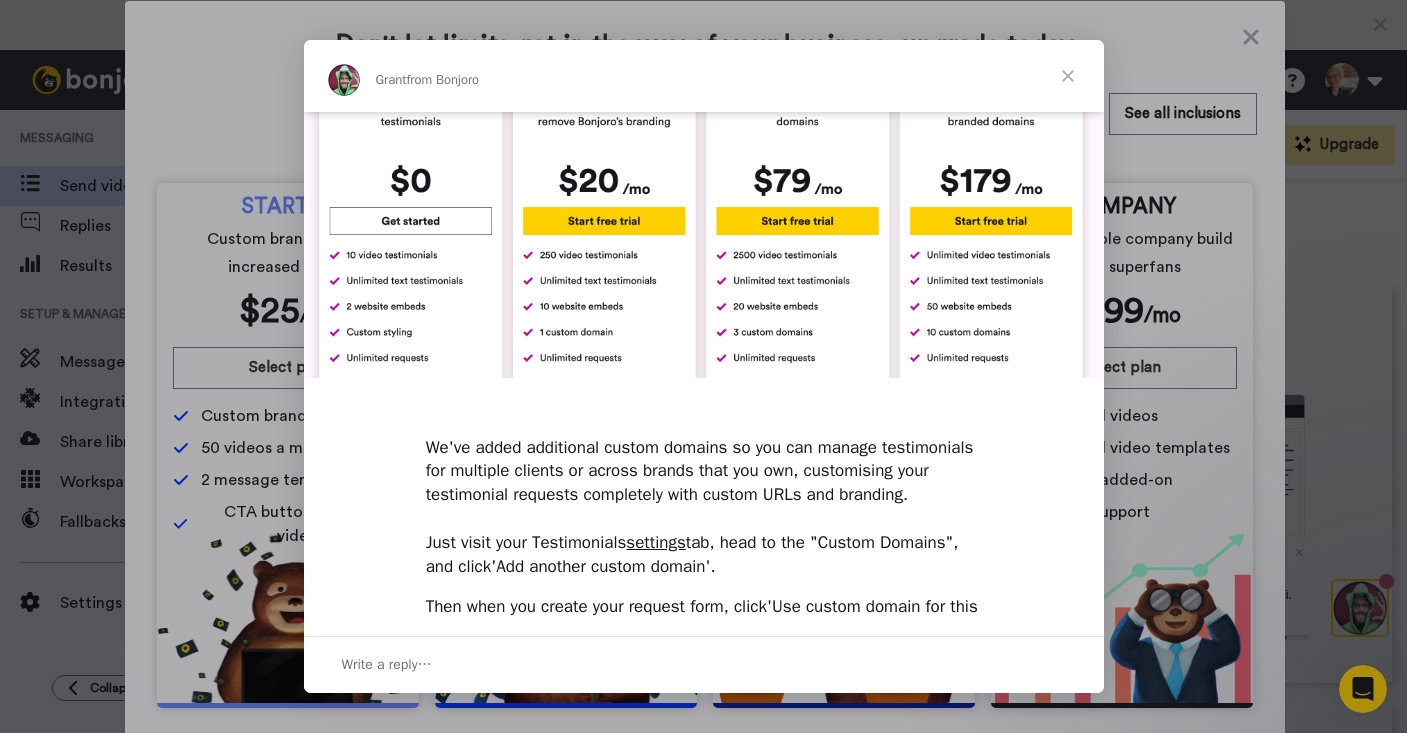 click at bounding box center [704, 170] 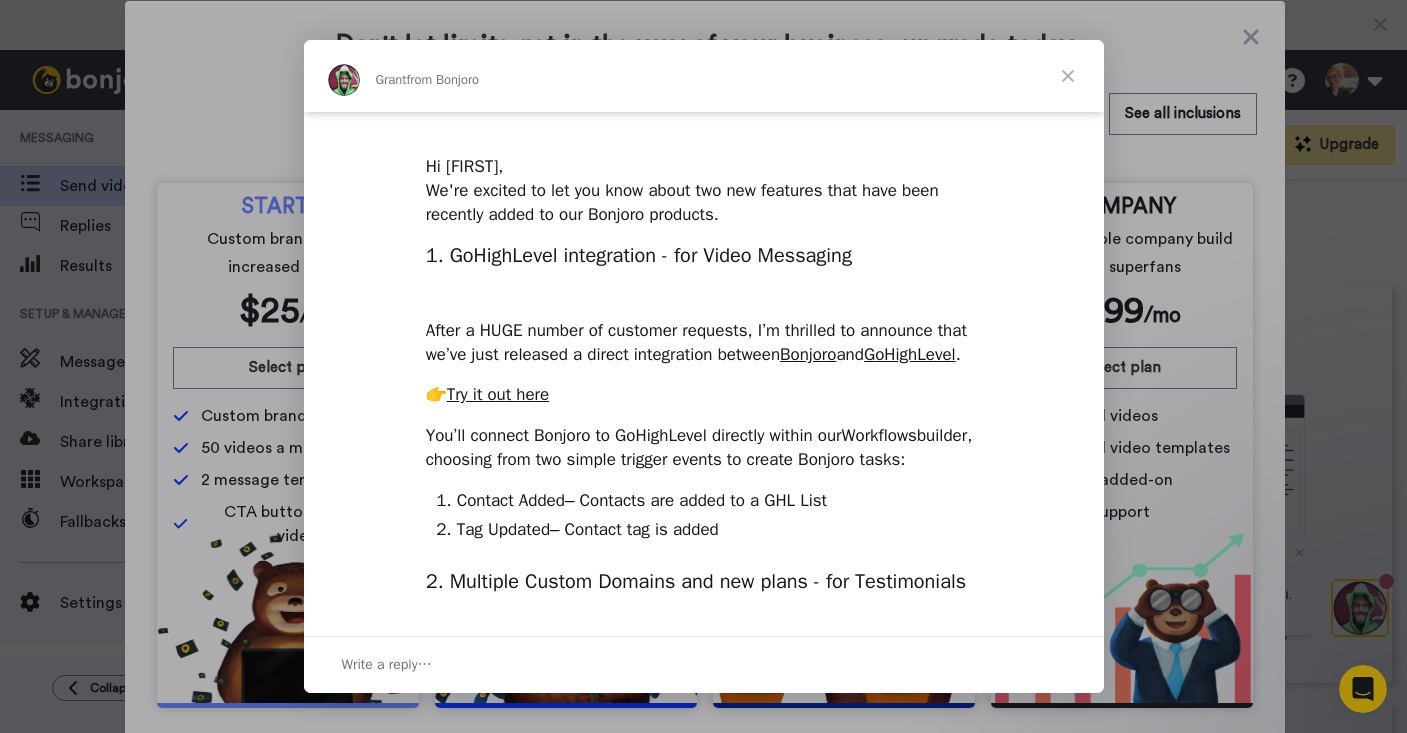 scroll, scrollTop: 0, scrollLeft: 0, axis: both 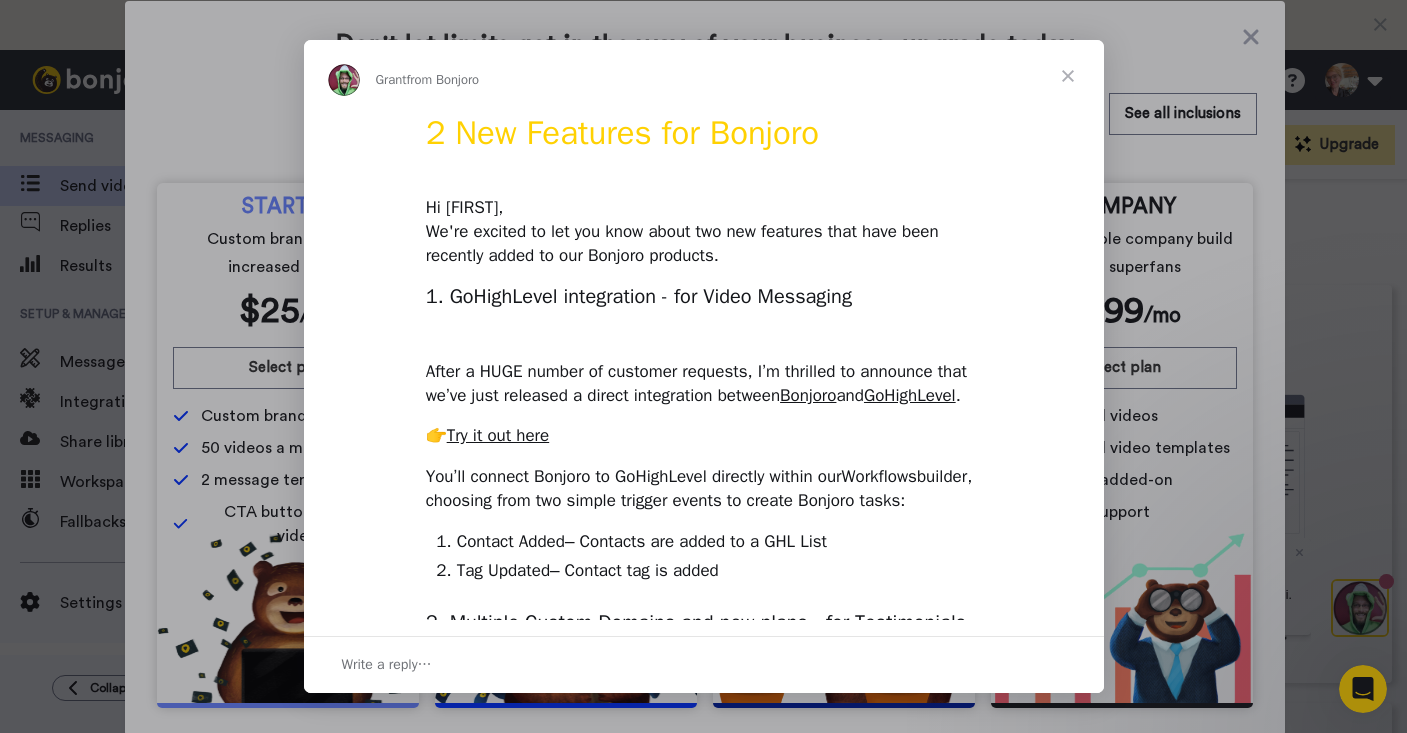 click at bounding box center [1068, 76] 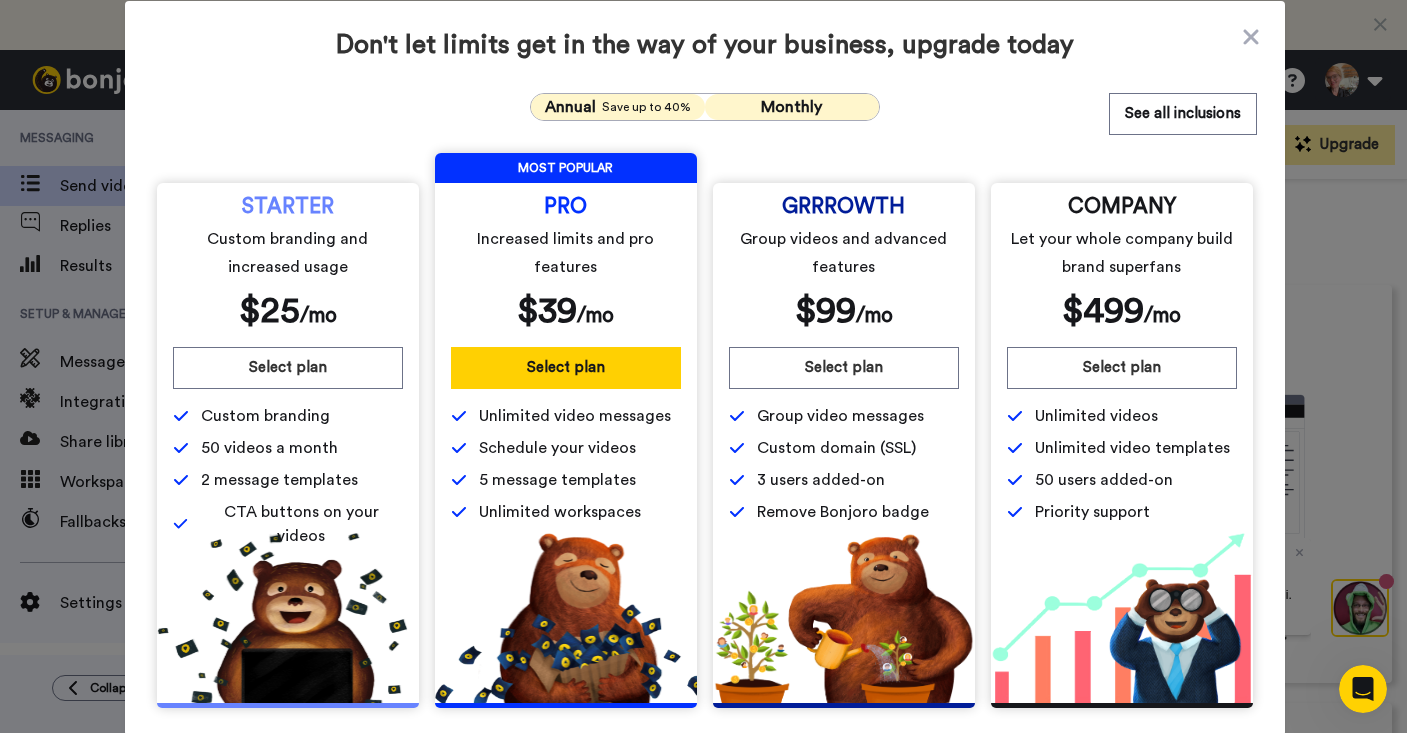 click on "Save up to 40%" at bounding box center (646, 107) 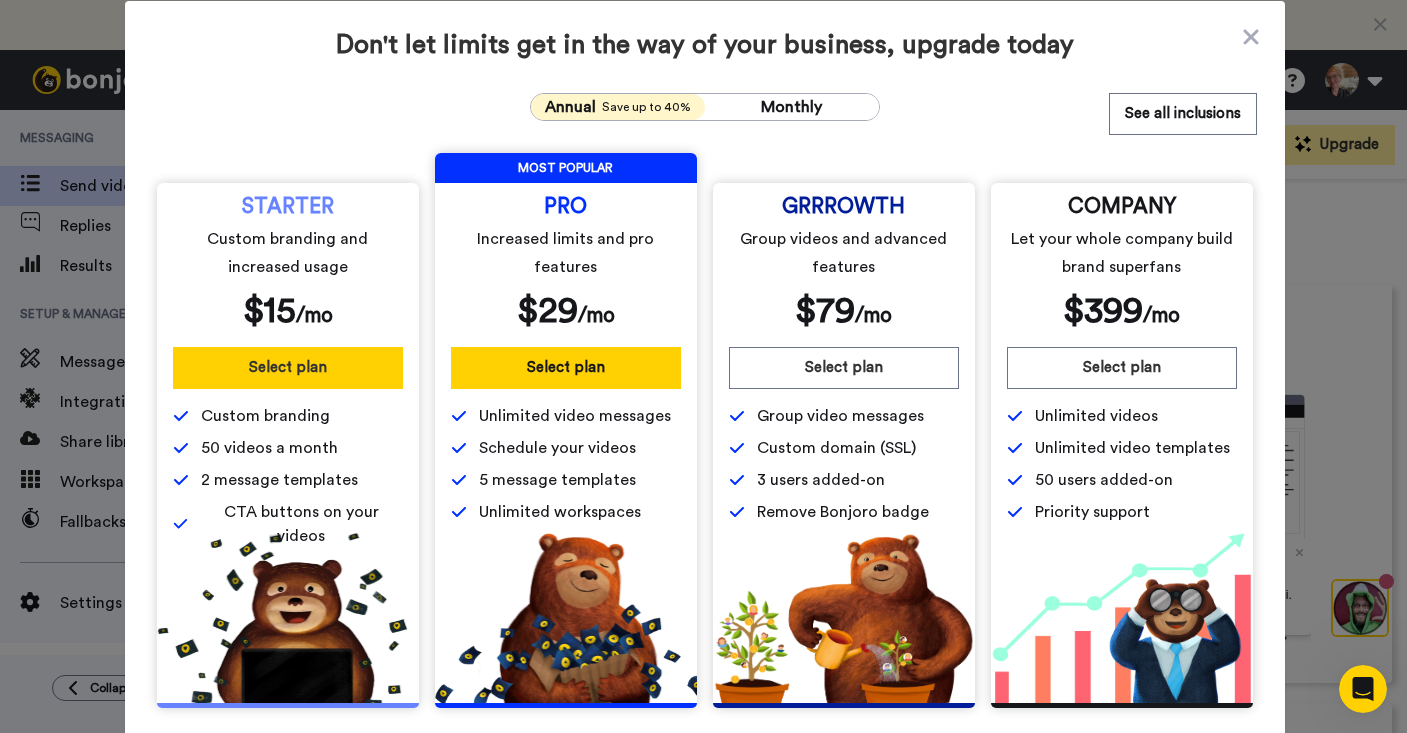 click on "Select plan" at bounding box center (288, 368) 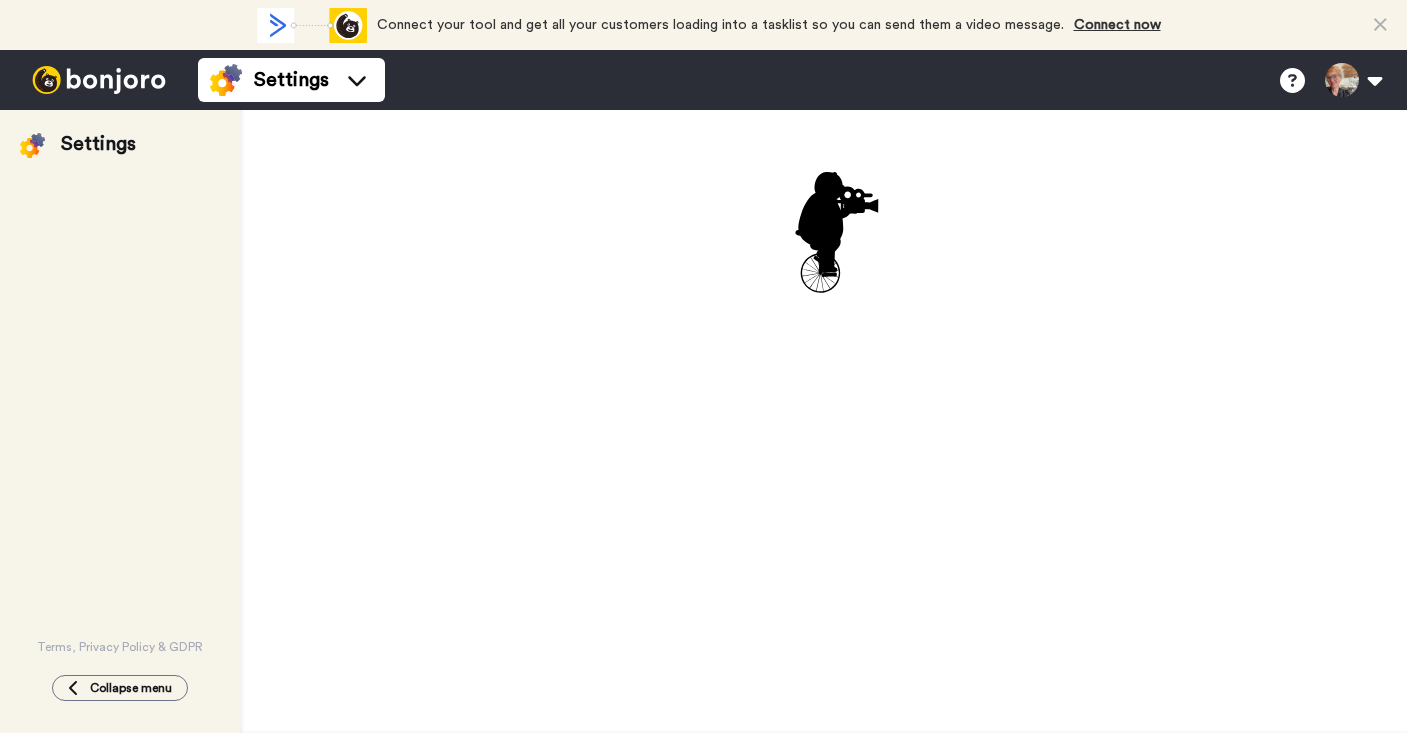 scroll, scrollTop: 0, scrollLeft: 0, axis: both 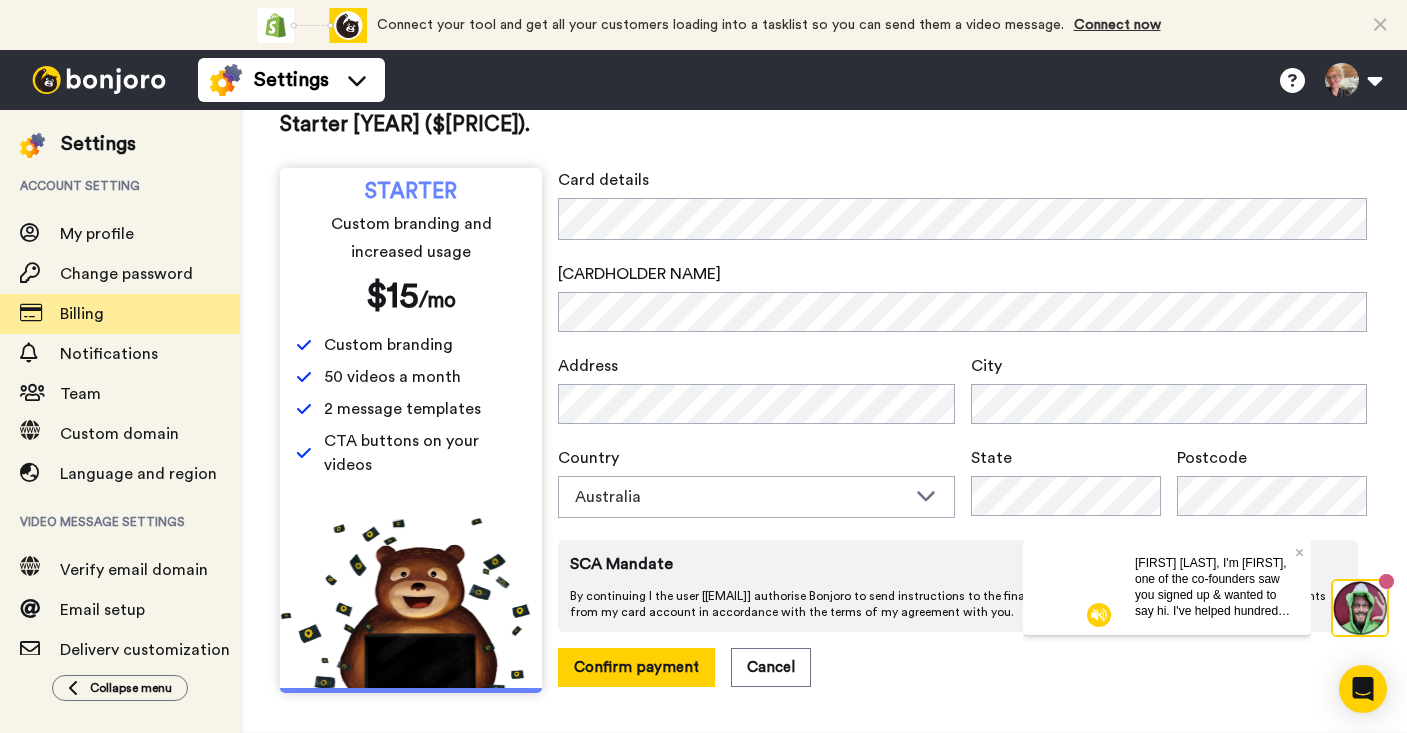 type 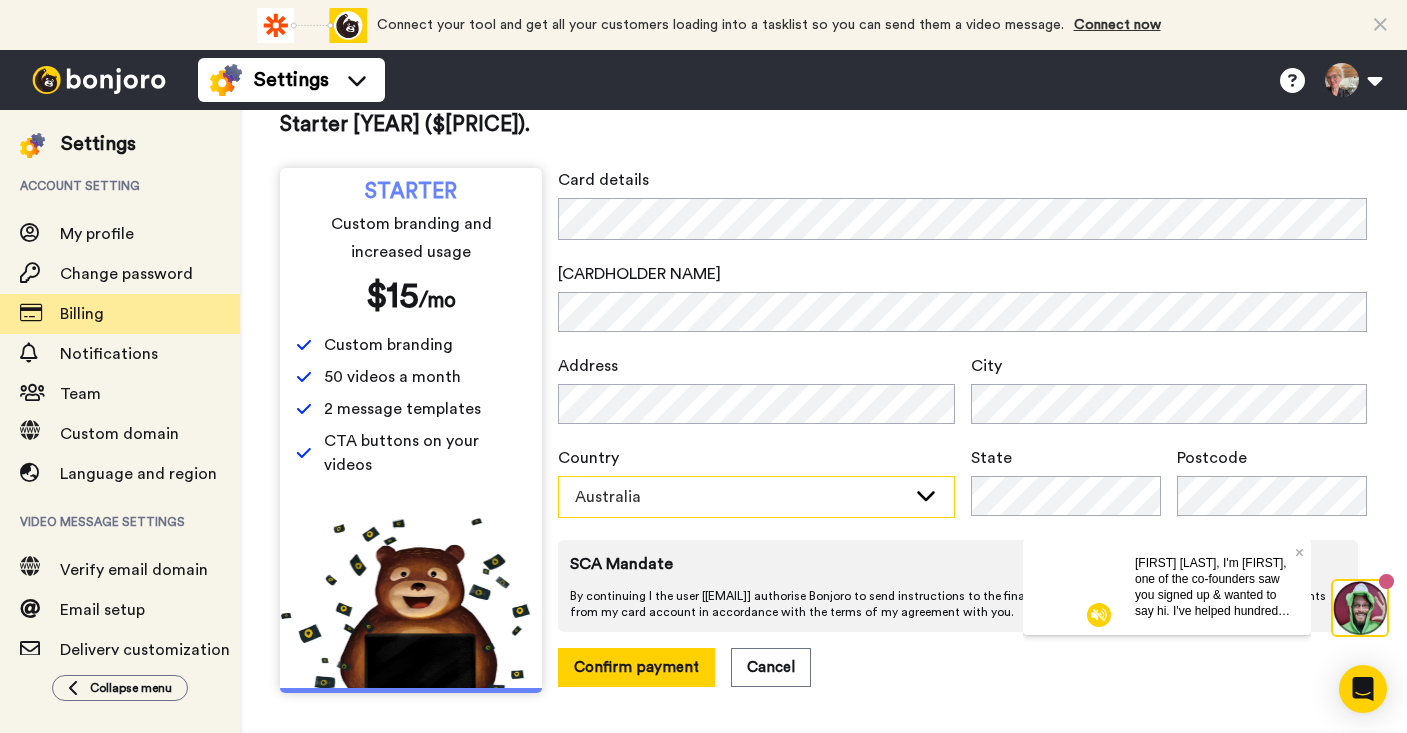 click on "Australia" at bounding box center [756, 497] 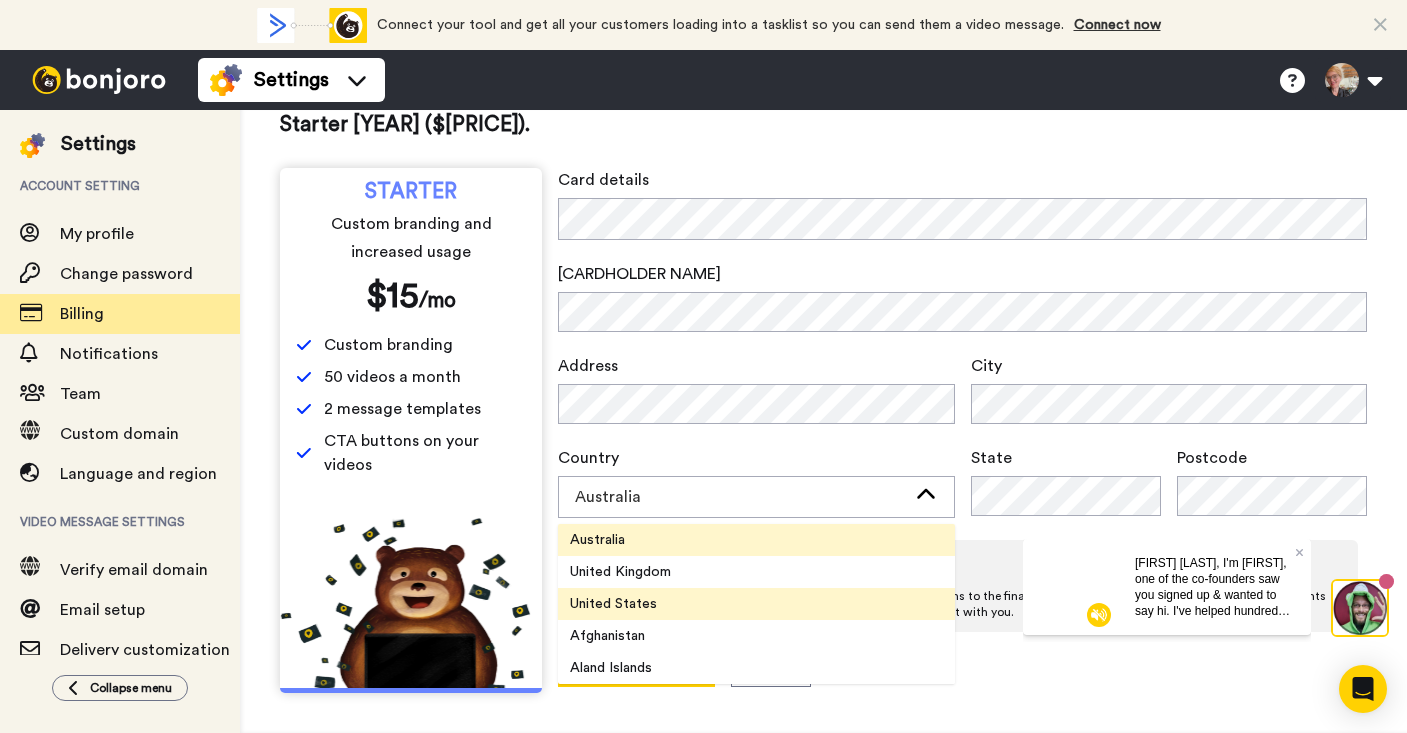 click on "United States" at bounding box center (613, 604) 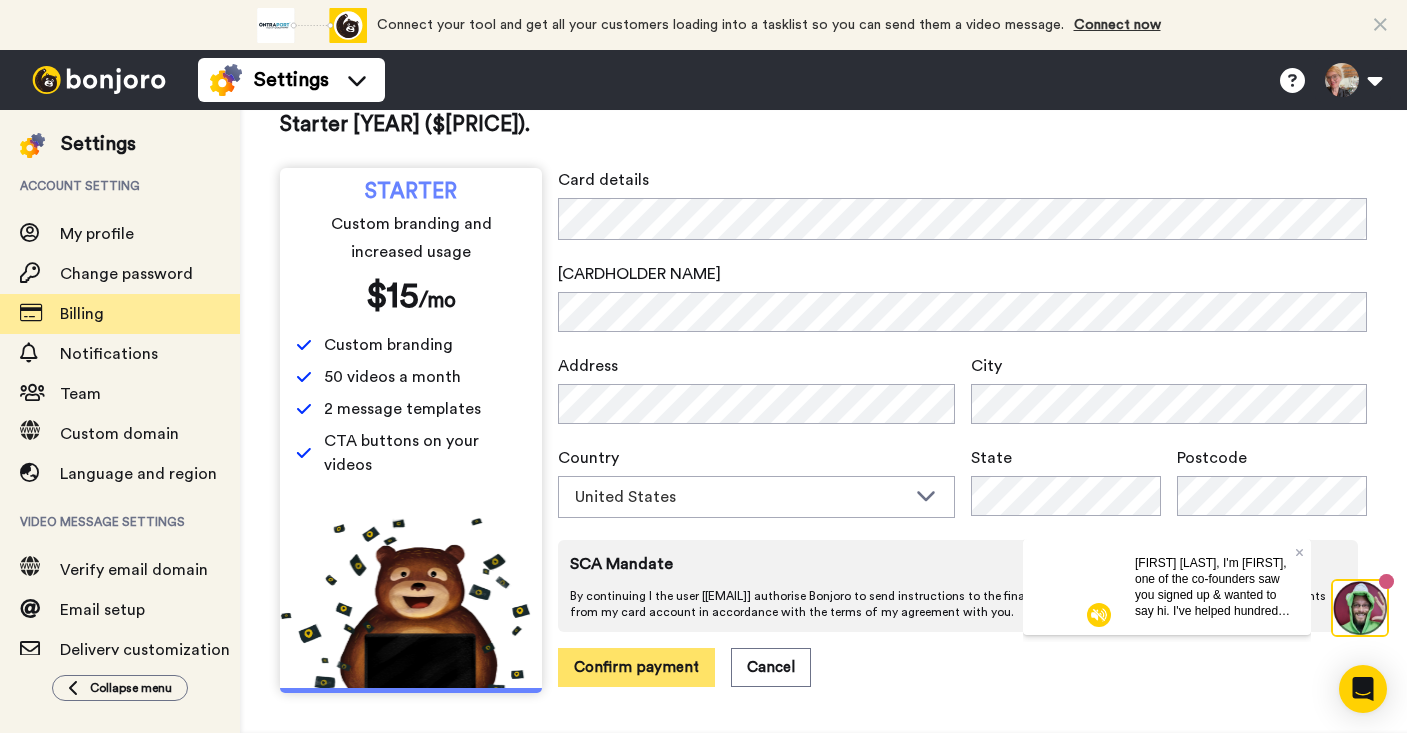 click on "Confirm payment" at bounding box center (636, 667) 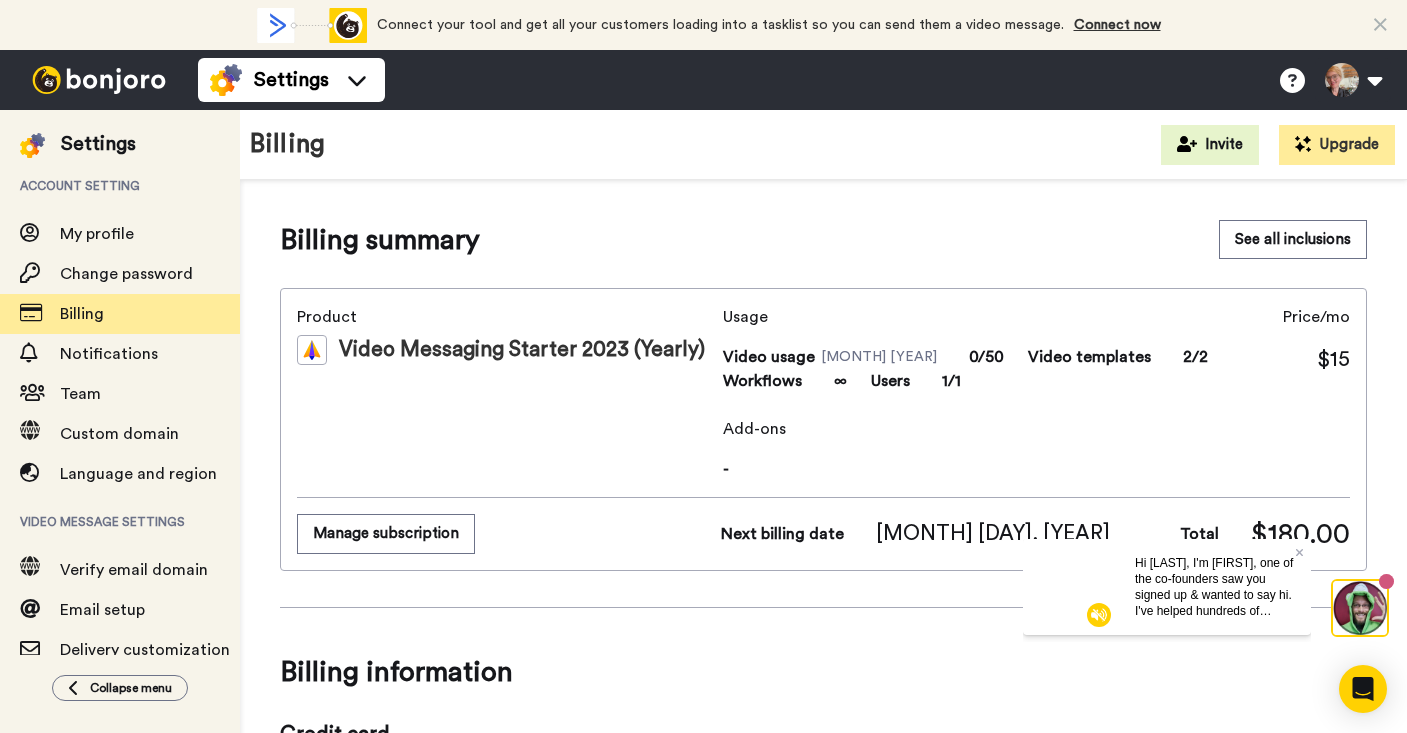 scroll, scrollTop: 0, scrollLeft: 0, axis: both 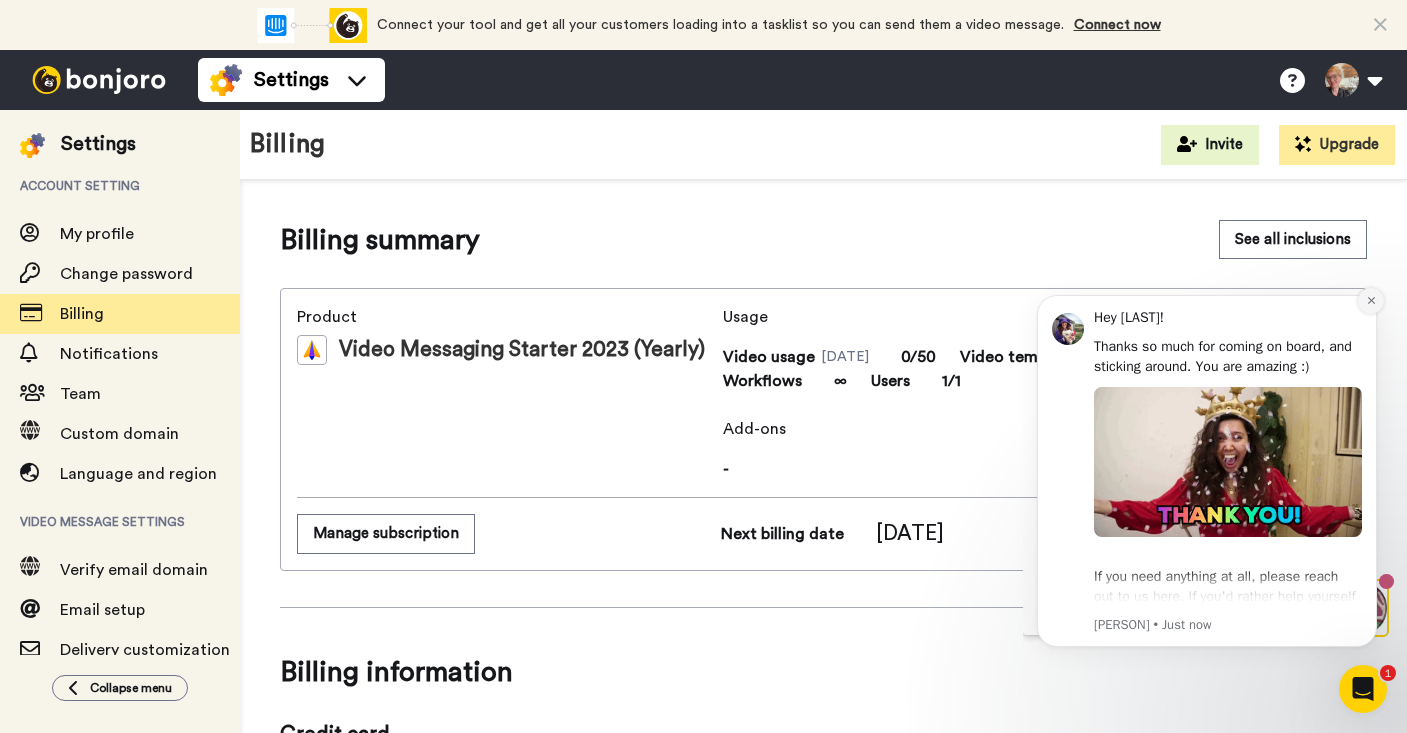 click 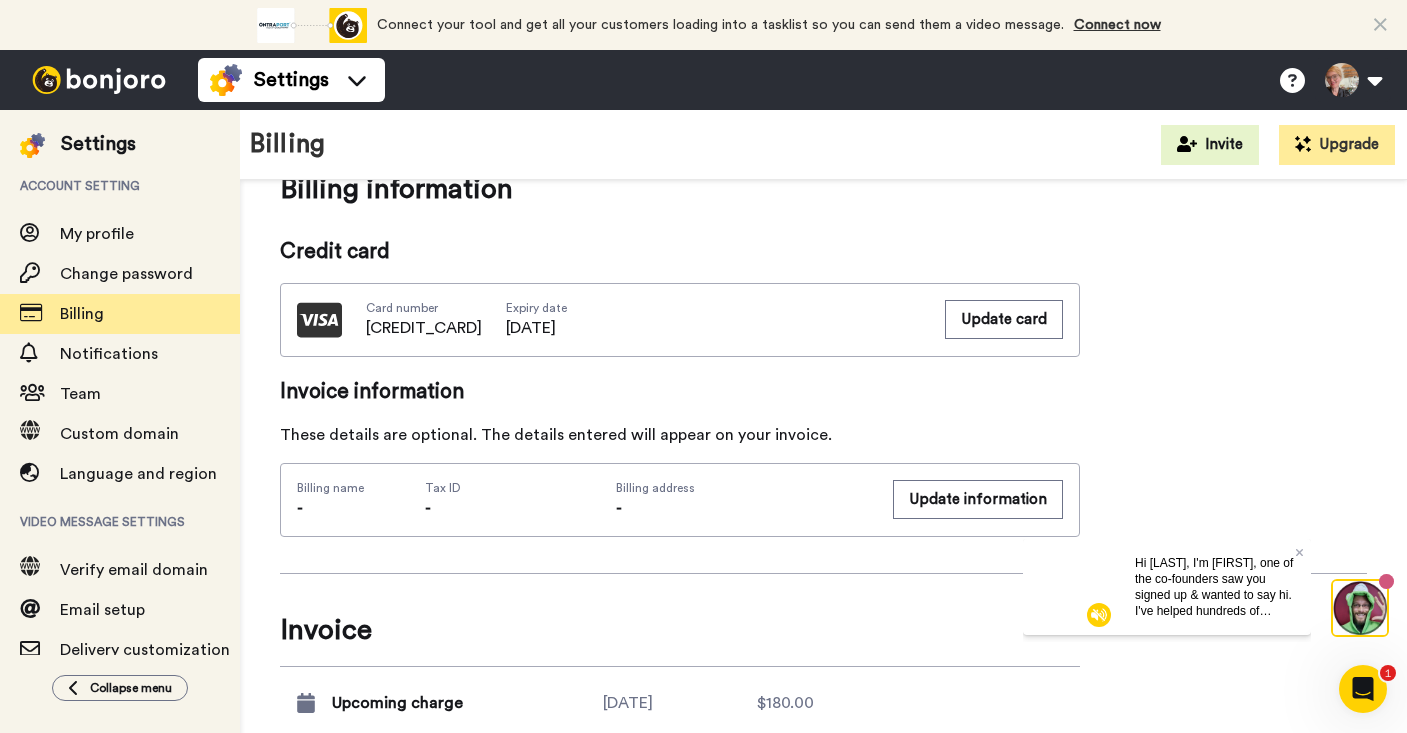 scroll, scrollTop: 497, scrollLeft: 0, axis: vertical 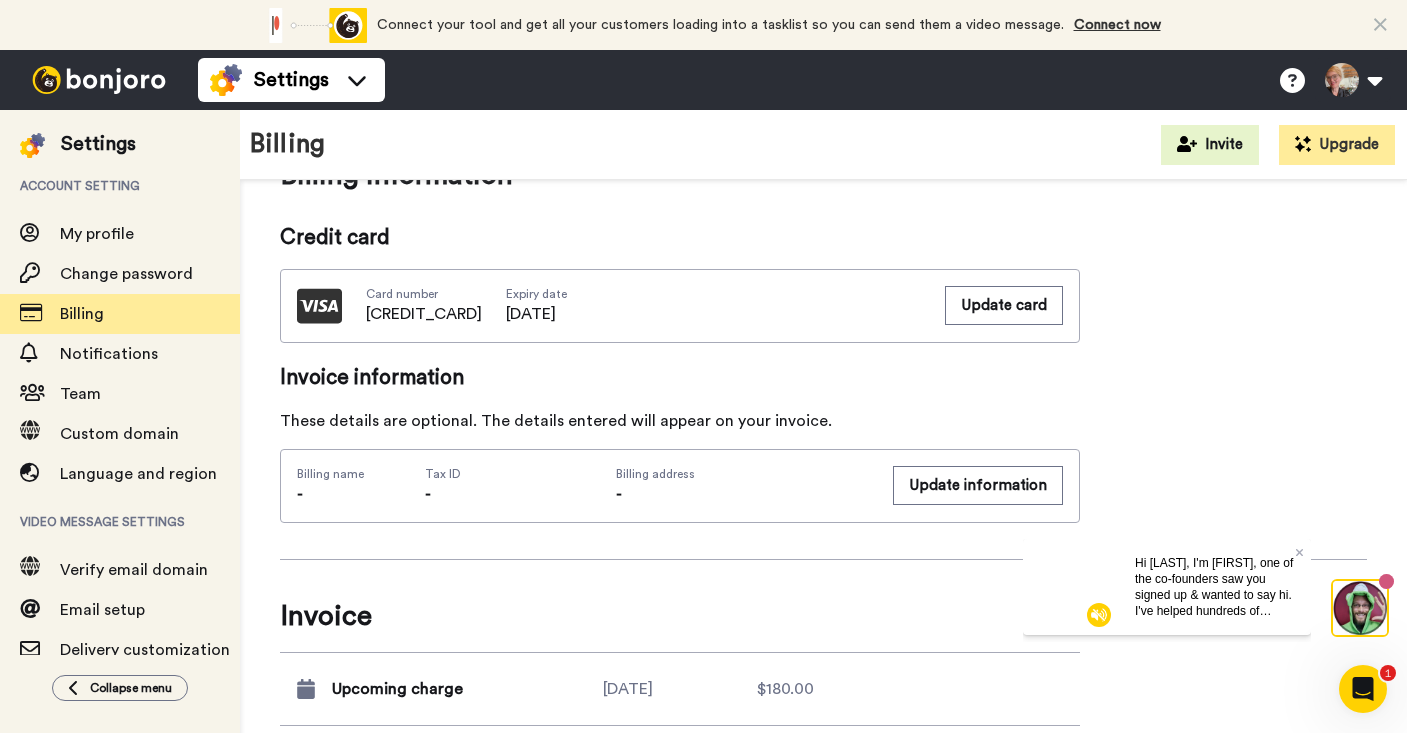 click on "Billing name" at bounding box center [330, 474] 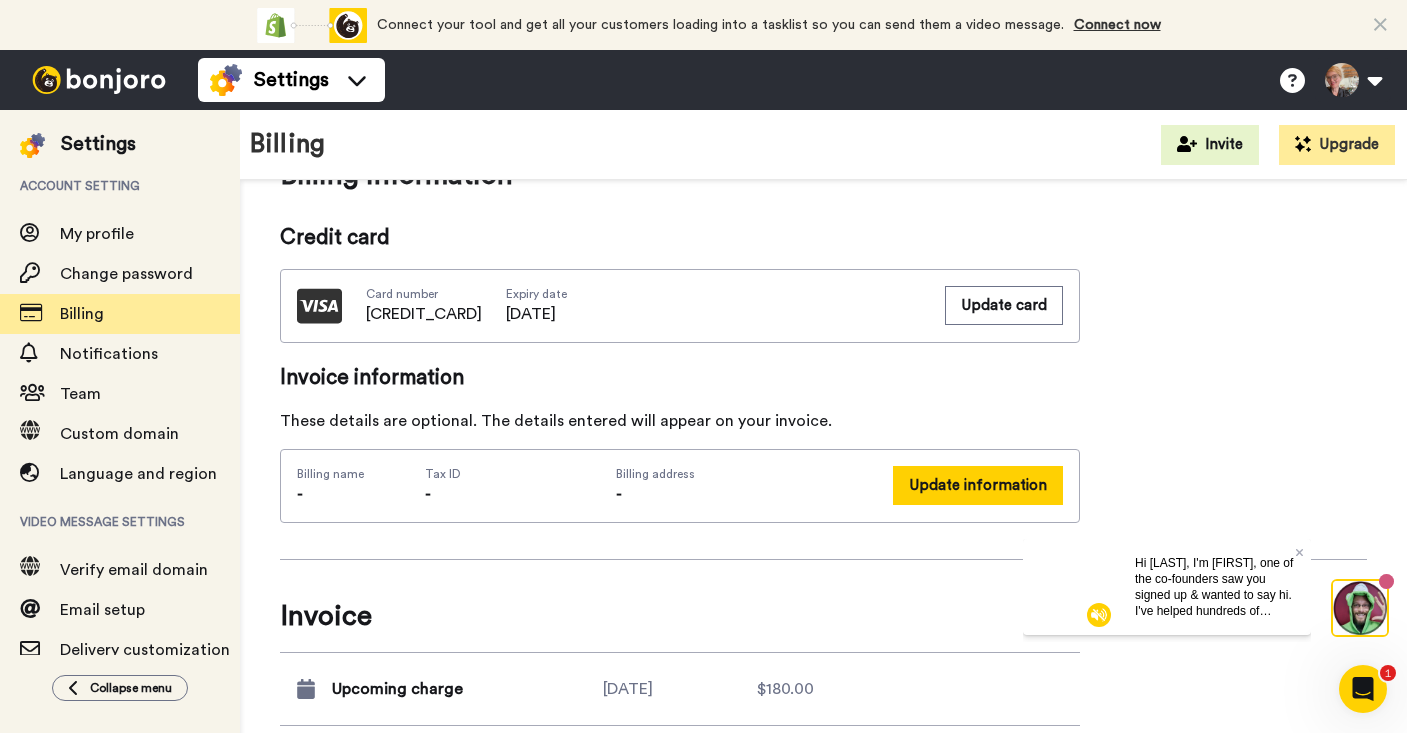 click on "Update information" at bounding box center [978, 485] 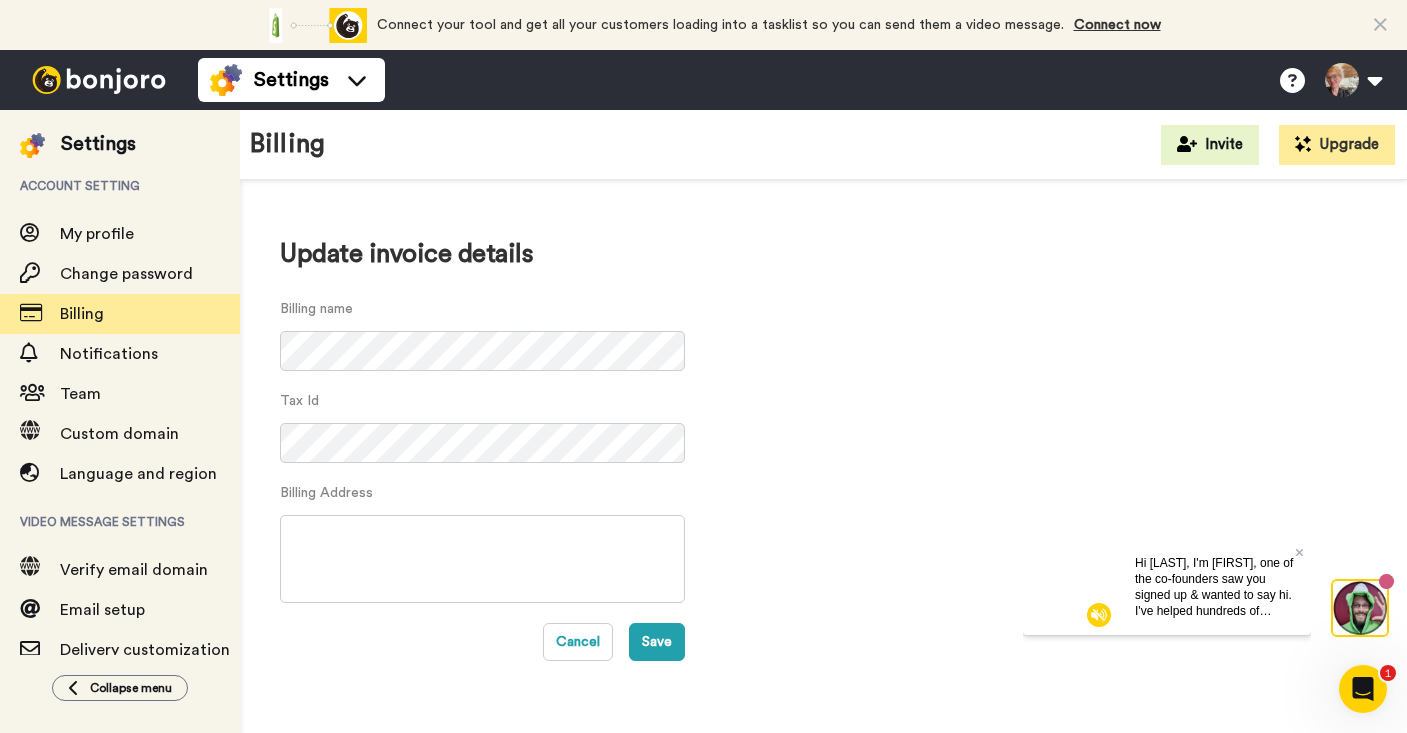 scroll, scrollTop: 0, scrollLeft: 0, axis: both 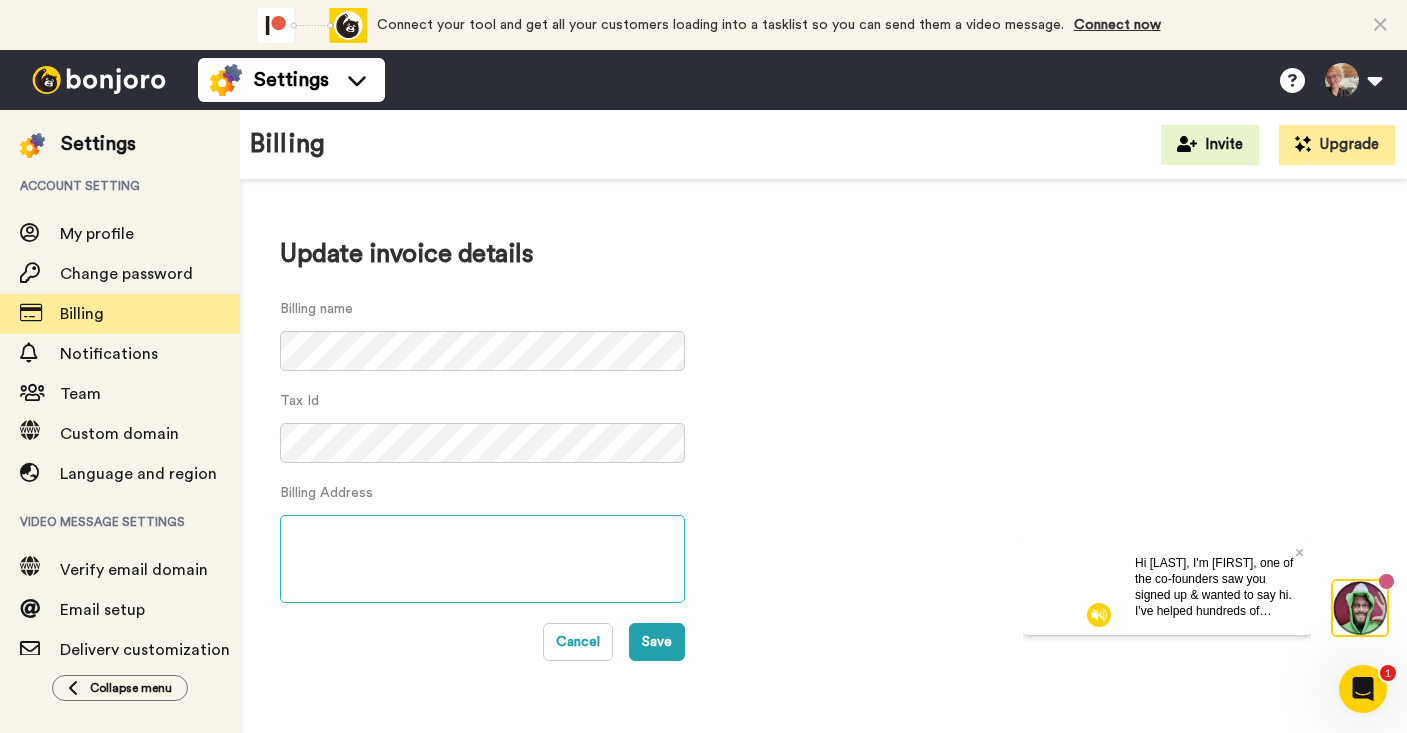 click at bounding box center (482, 559) 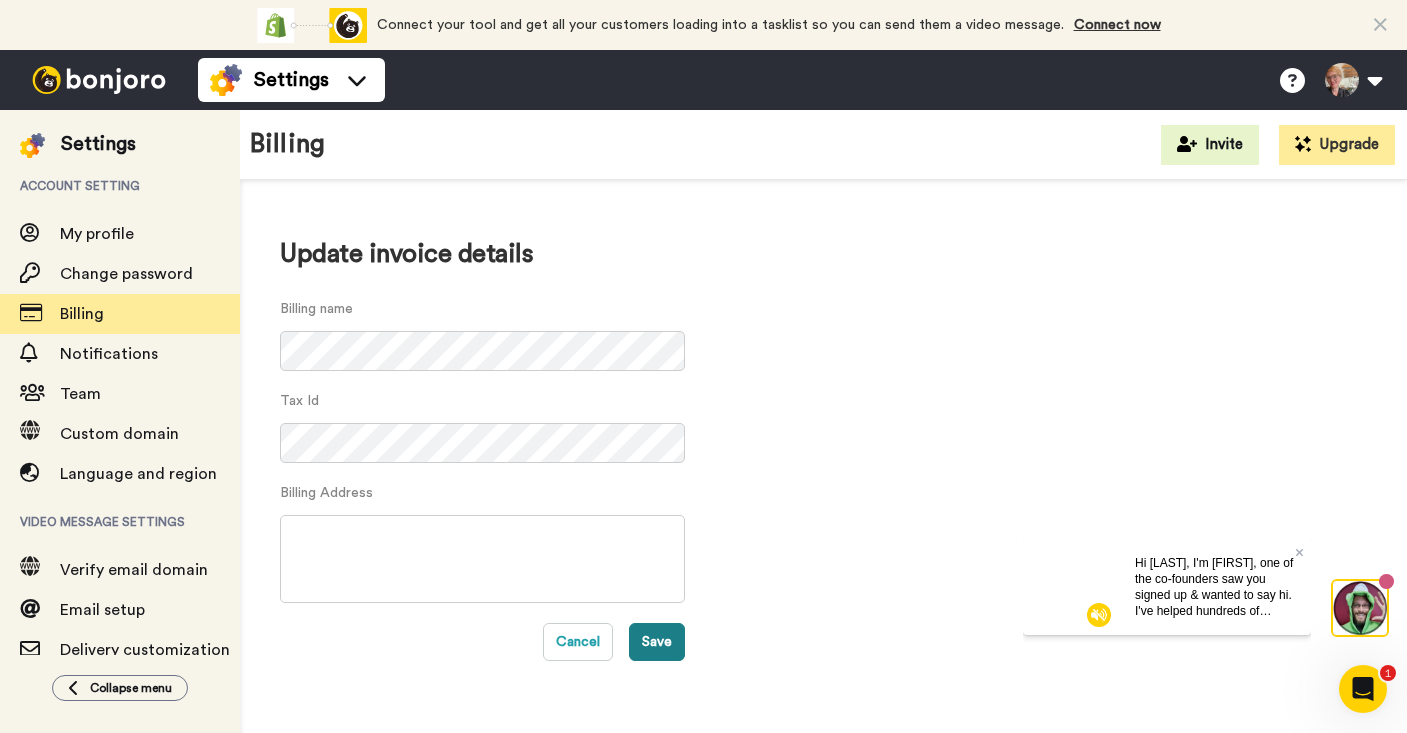 click on "Save" at bounding box center [657, 642] 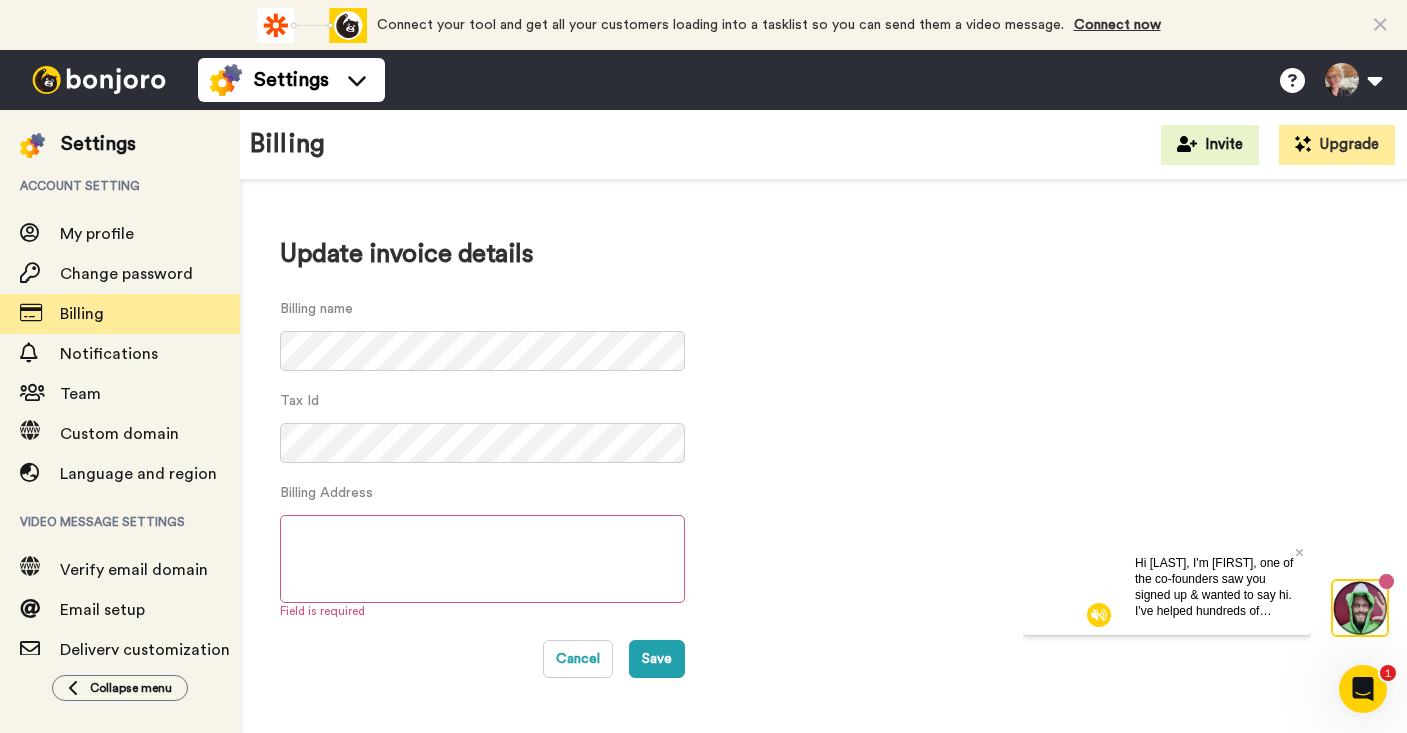 click at bounding box center (482, 559) 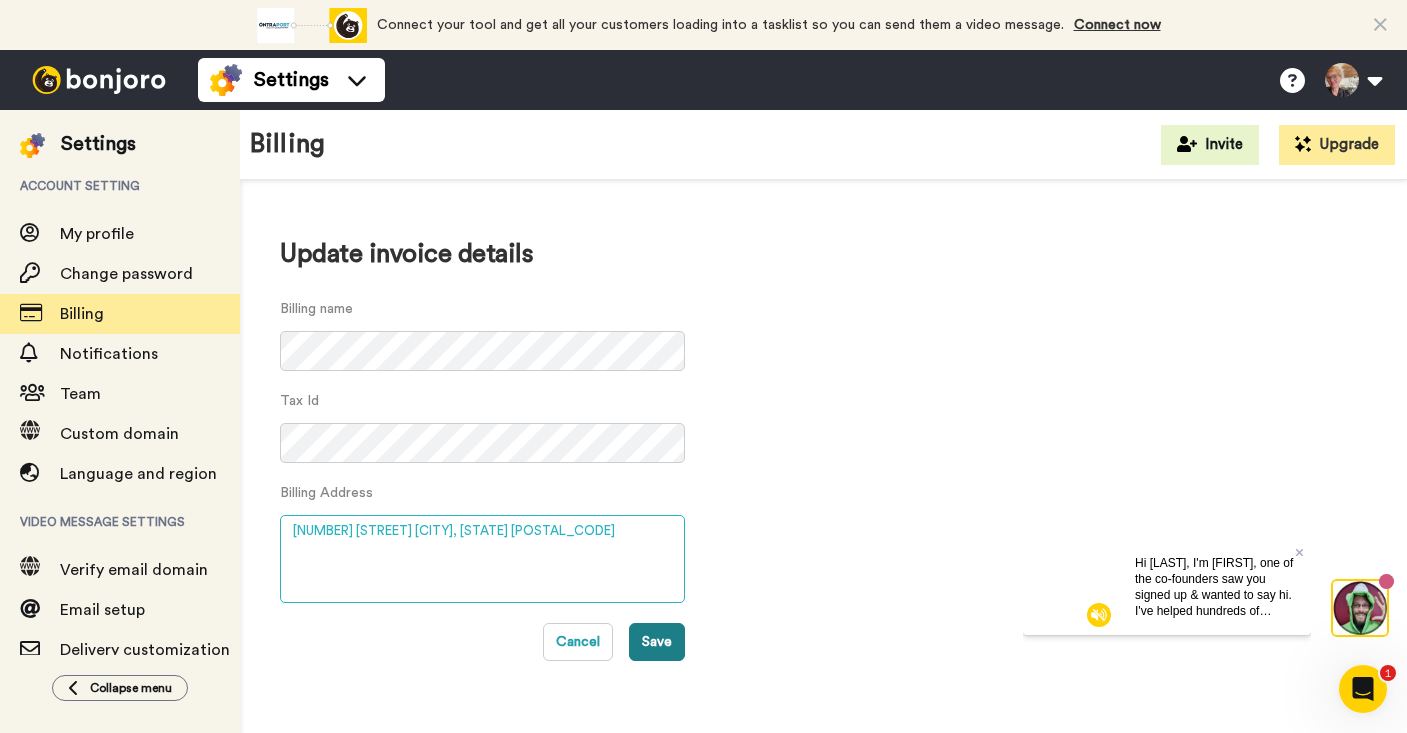 type on "50 Payso Ave. Easthampton, MA 01027" 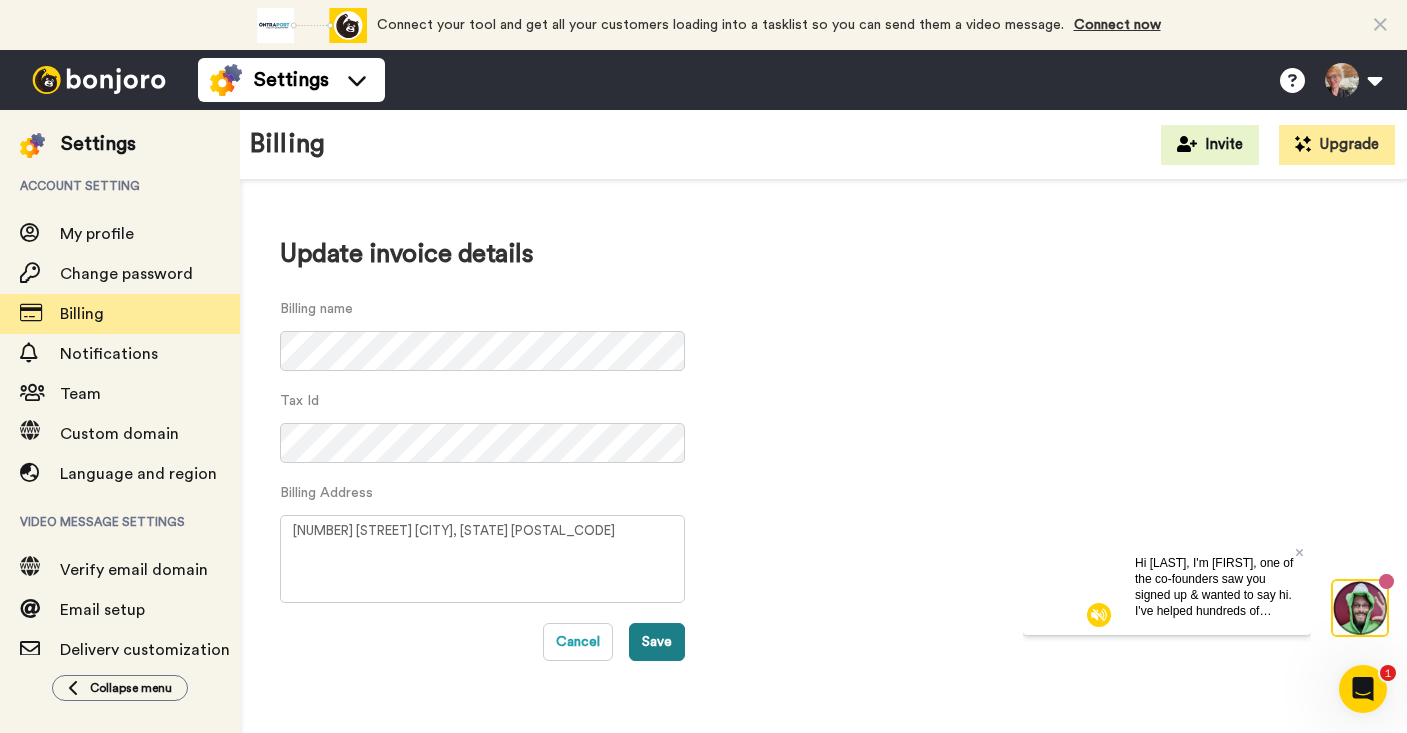 click on "Save" at bounding box center [657, 642] 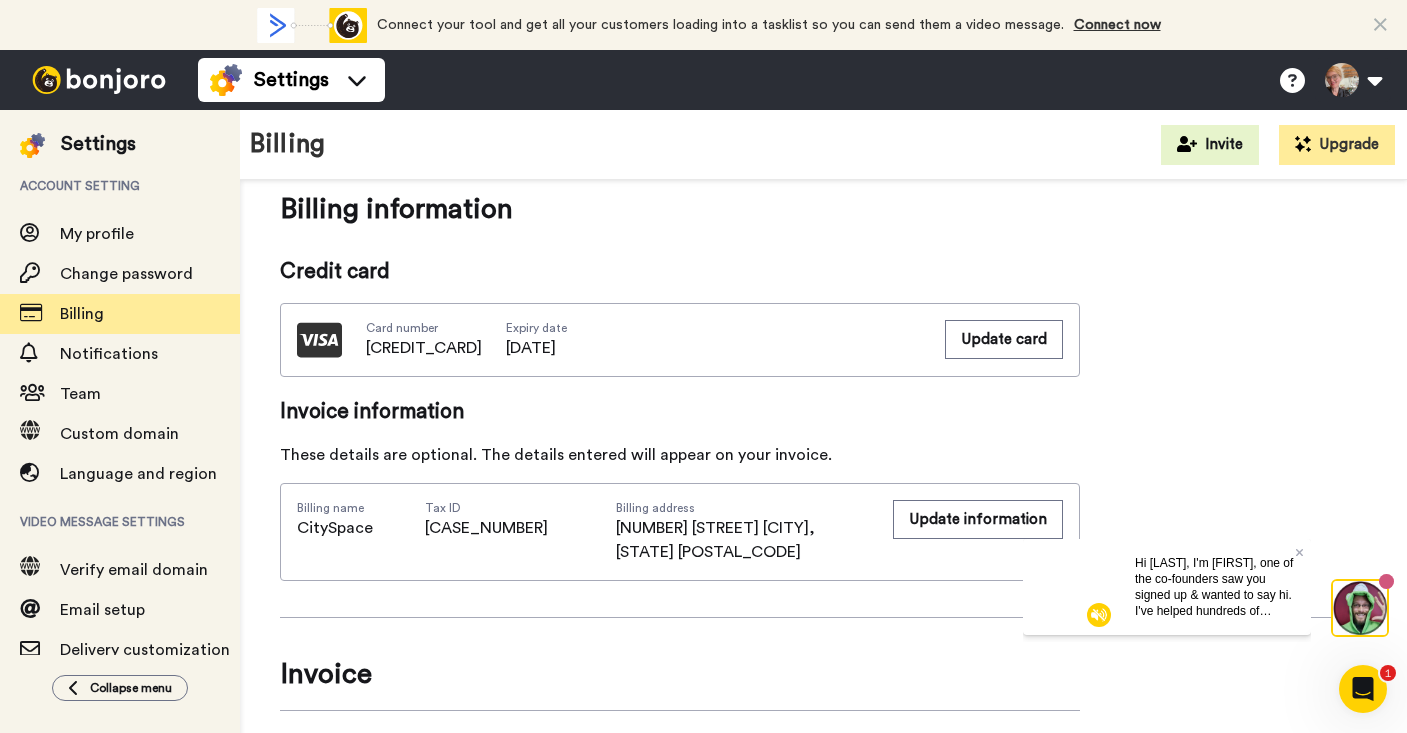 scroll, scrollTop: 487, scrollLeft: 0, axis: vertical 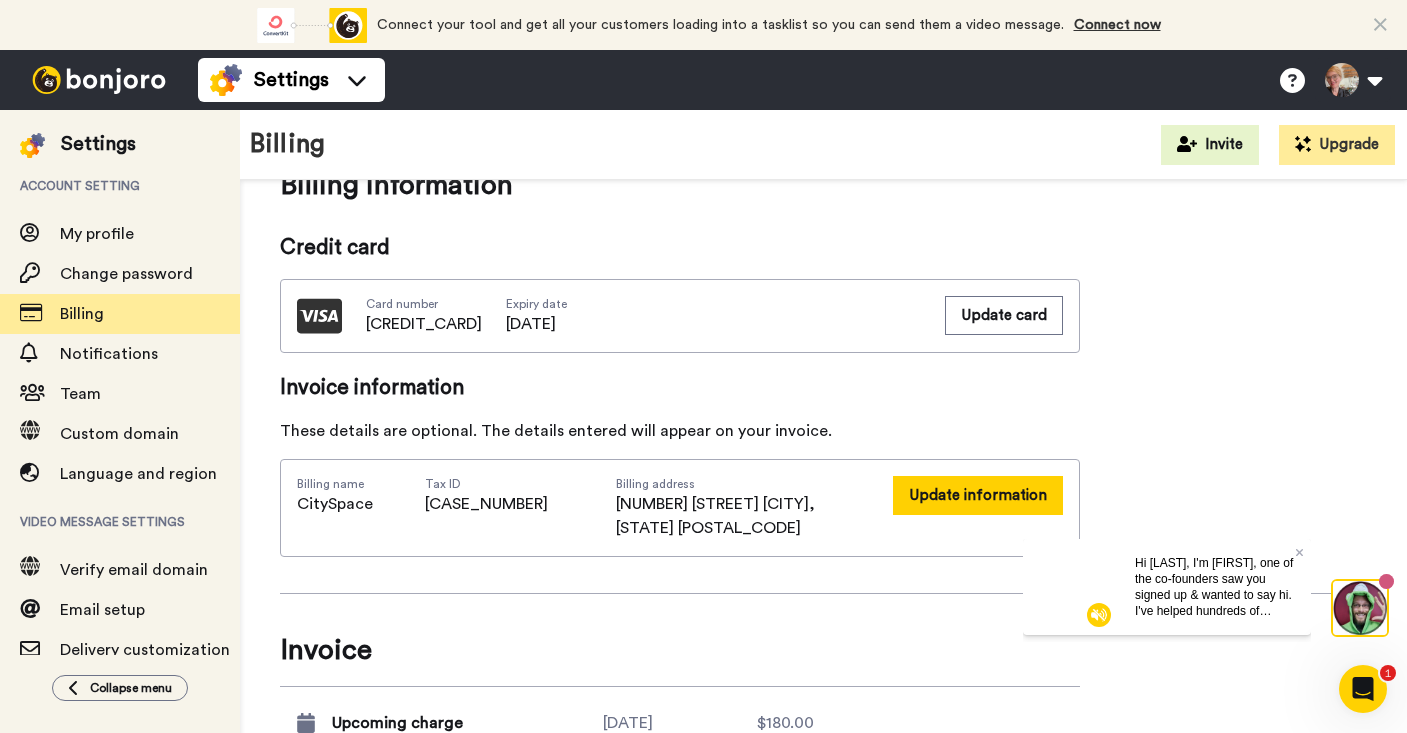 click on "Update information" at bounding box center (978, 495) 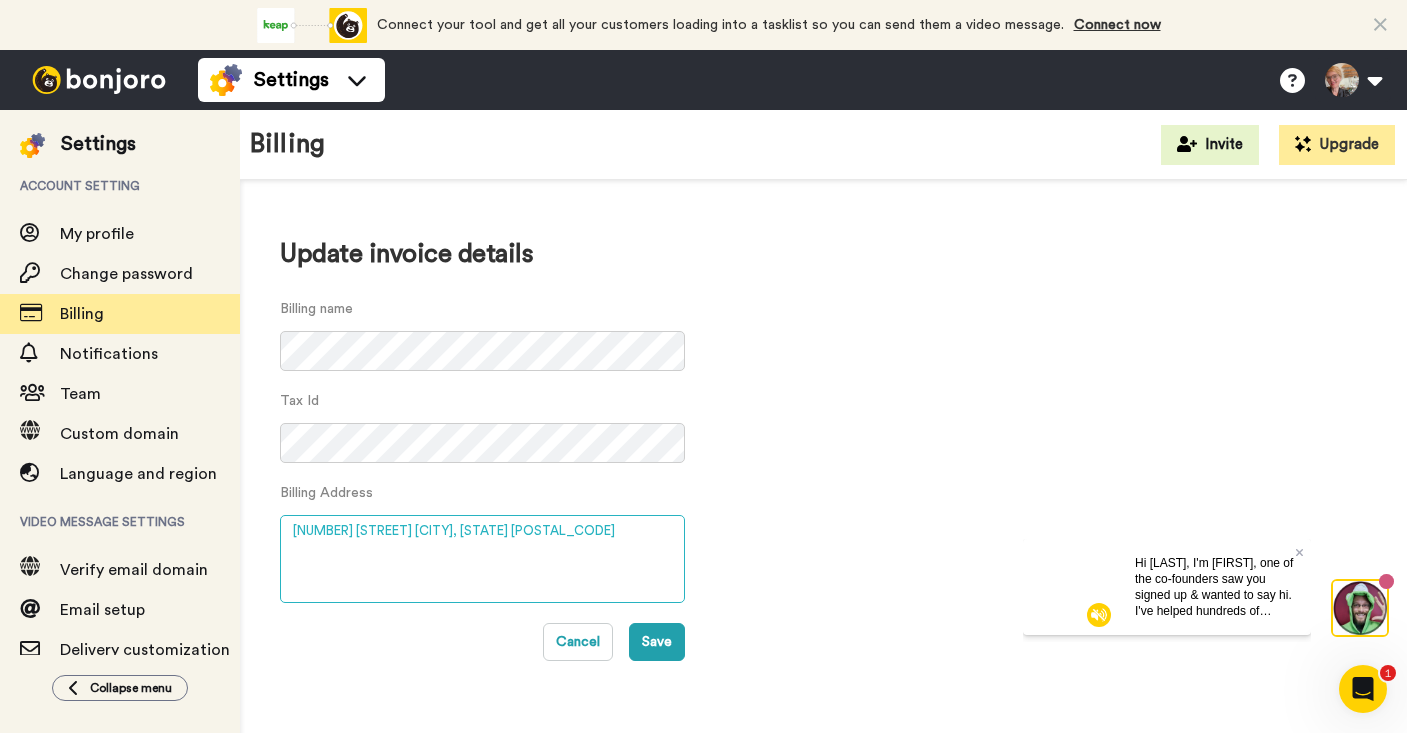 click on "50 Payso Ave. Easthampton, MA 01027" at bounding box center (482, 559) 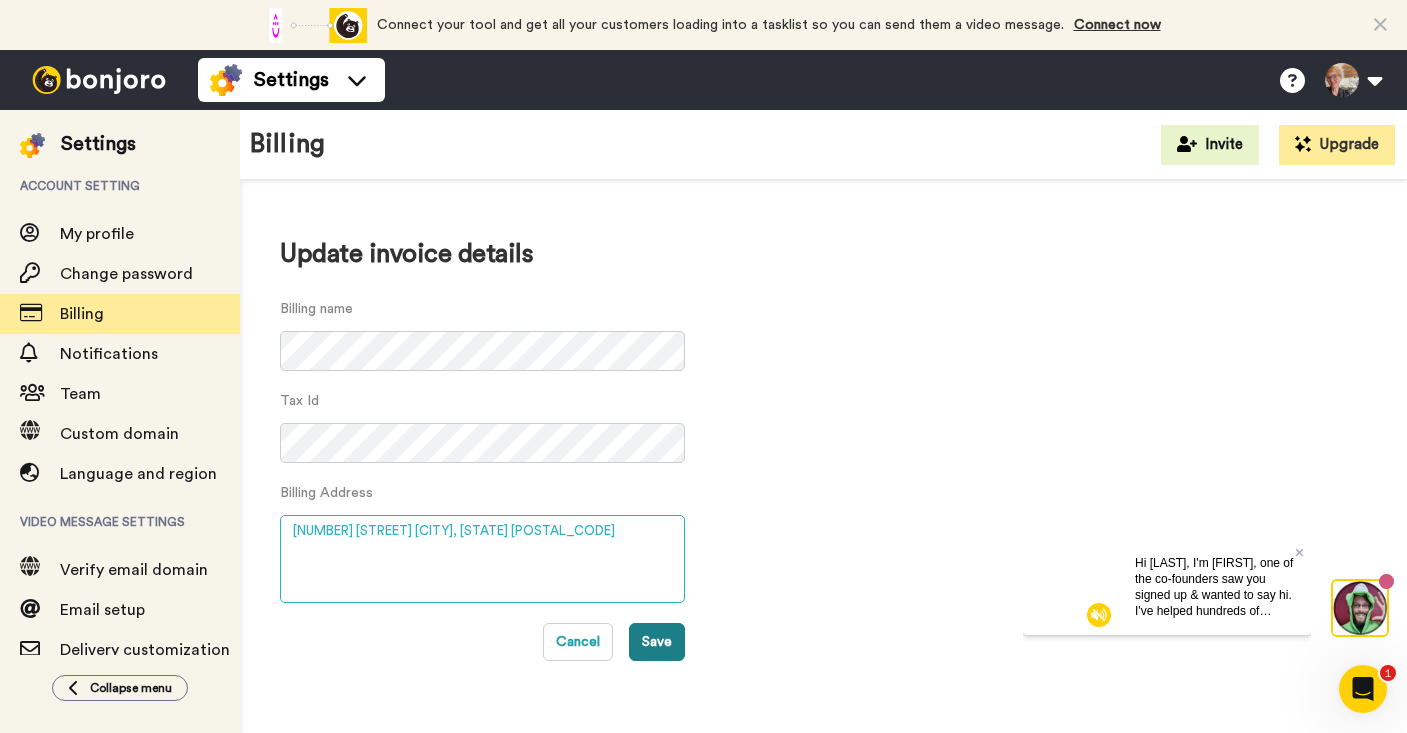 type on "50 Payson Ave. Easthampton, MA 01027" 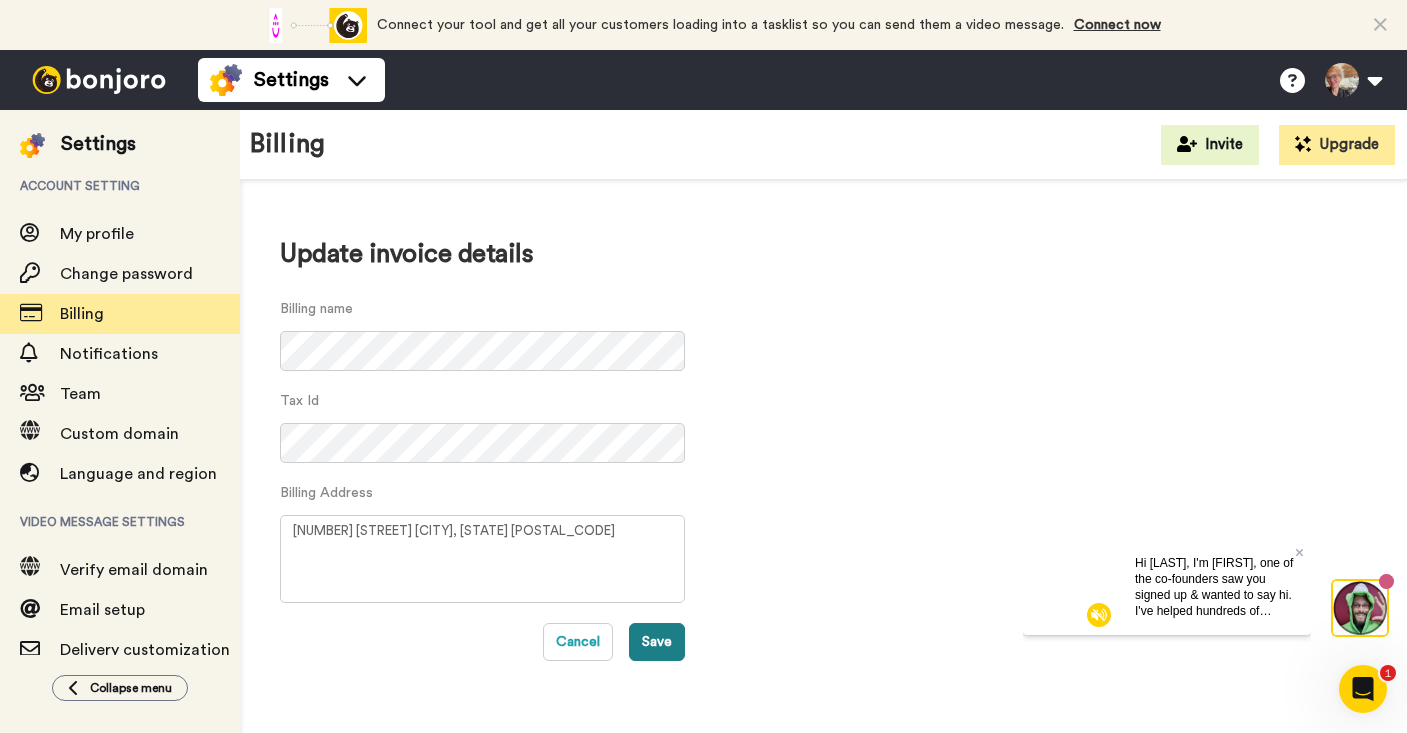 click on "Save" at bounding box center [657, 642] 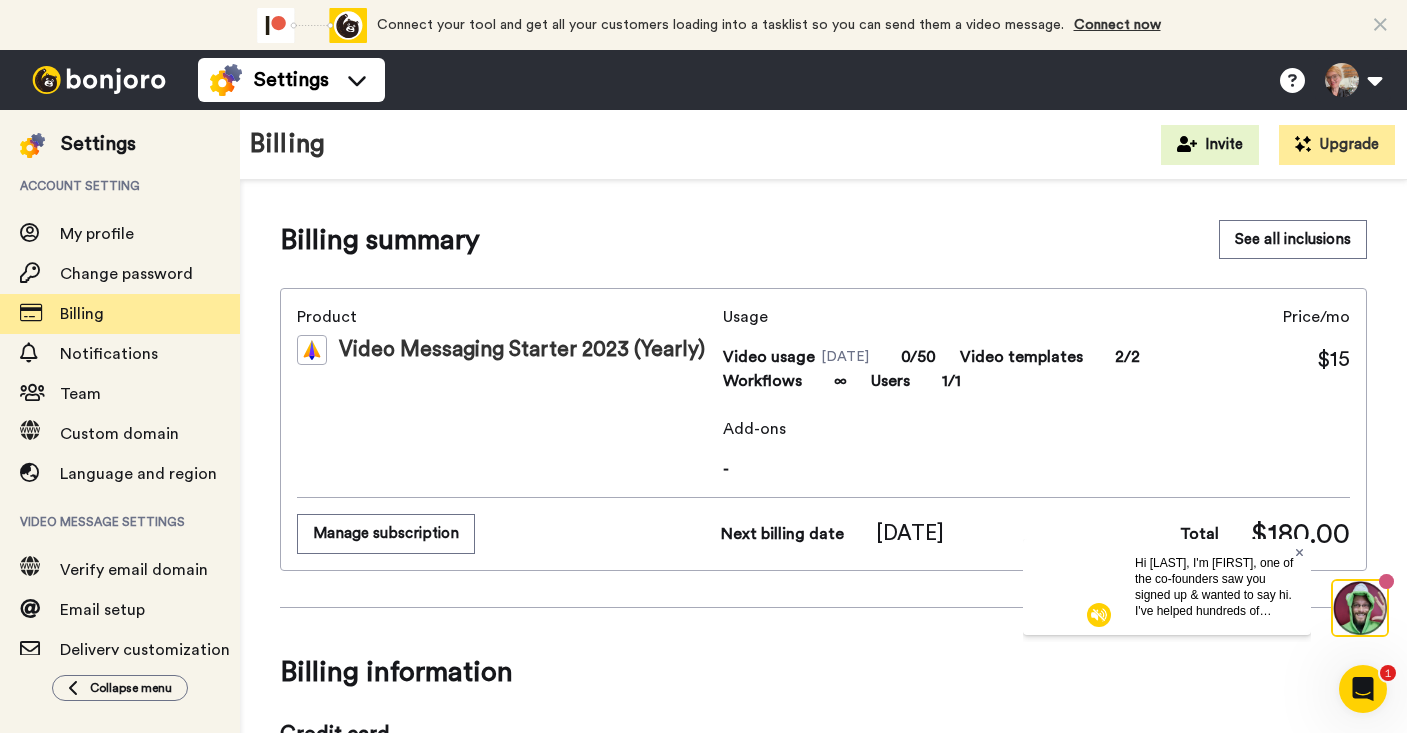 click 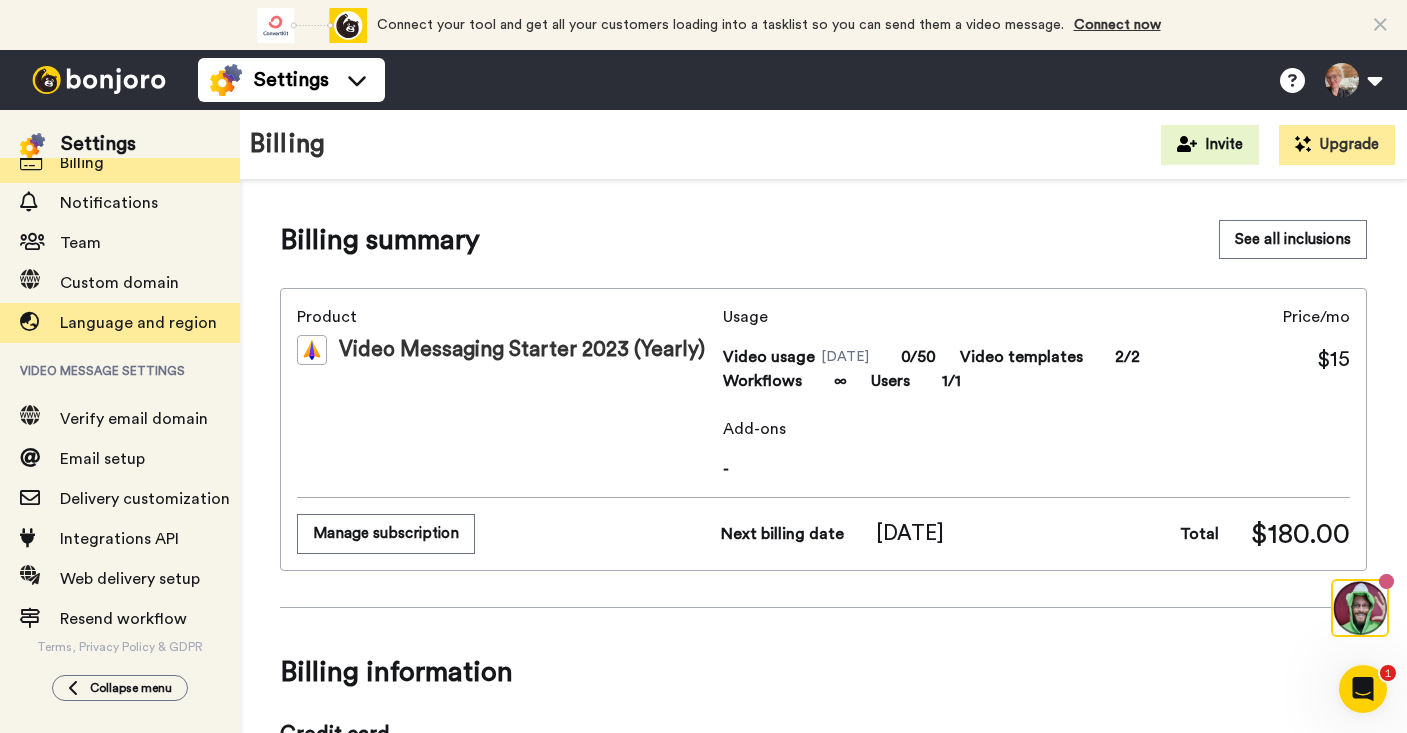 scroll, scrollTop: 0, scrollLeft: 0, axis: both 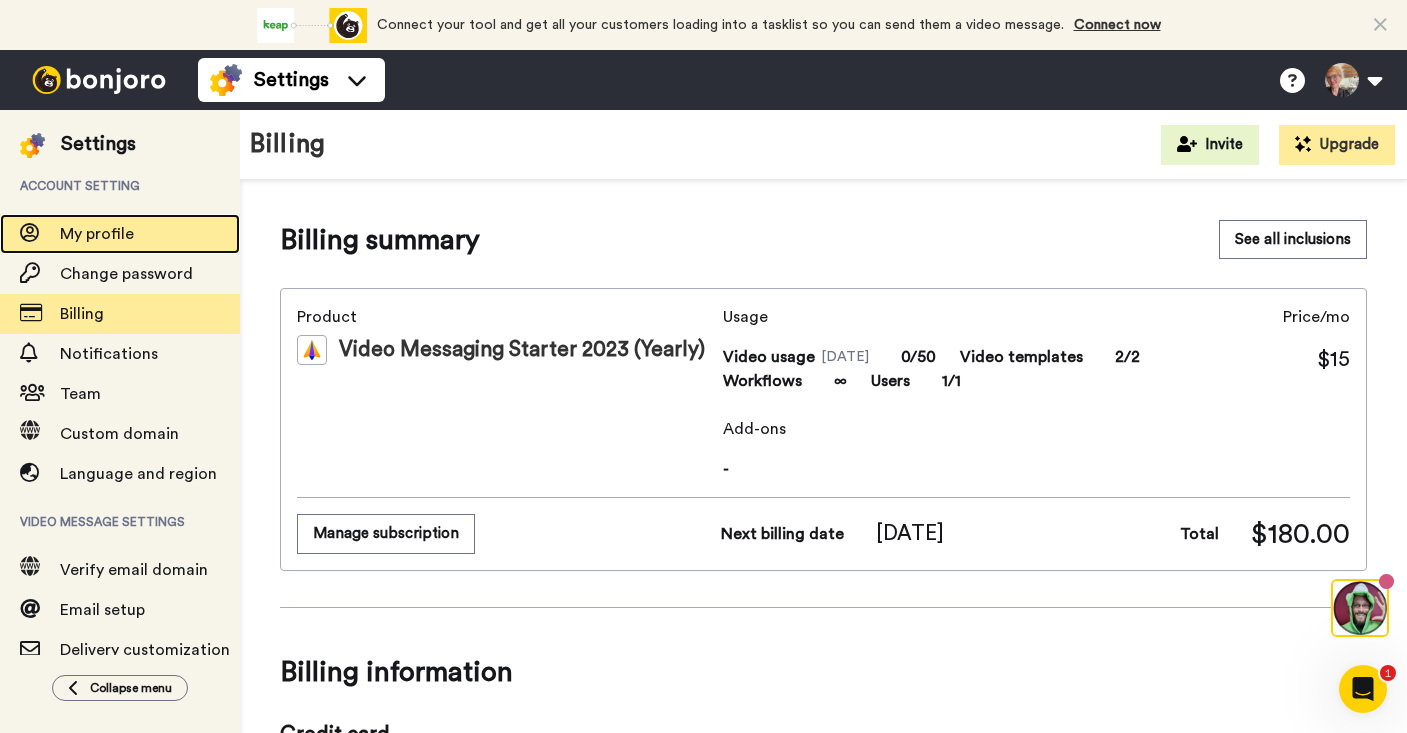 click on "My profile" at bounding box center (97, 234) 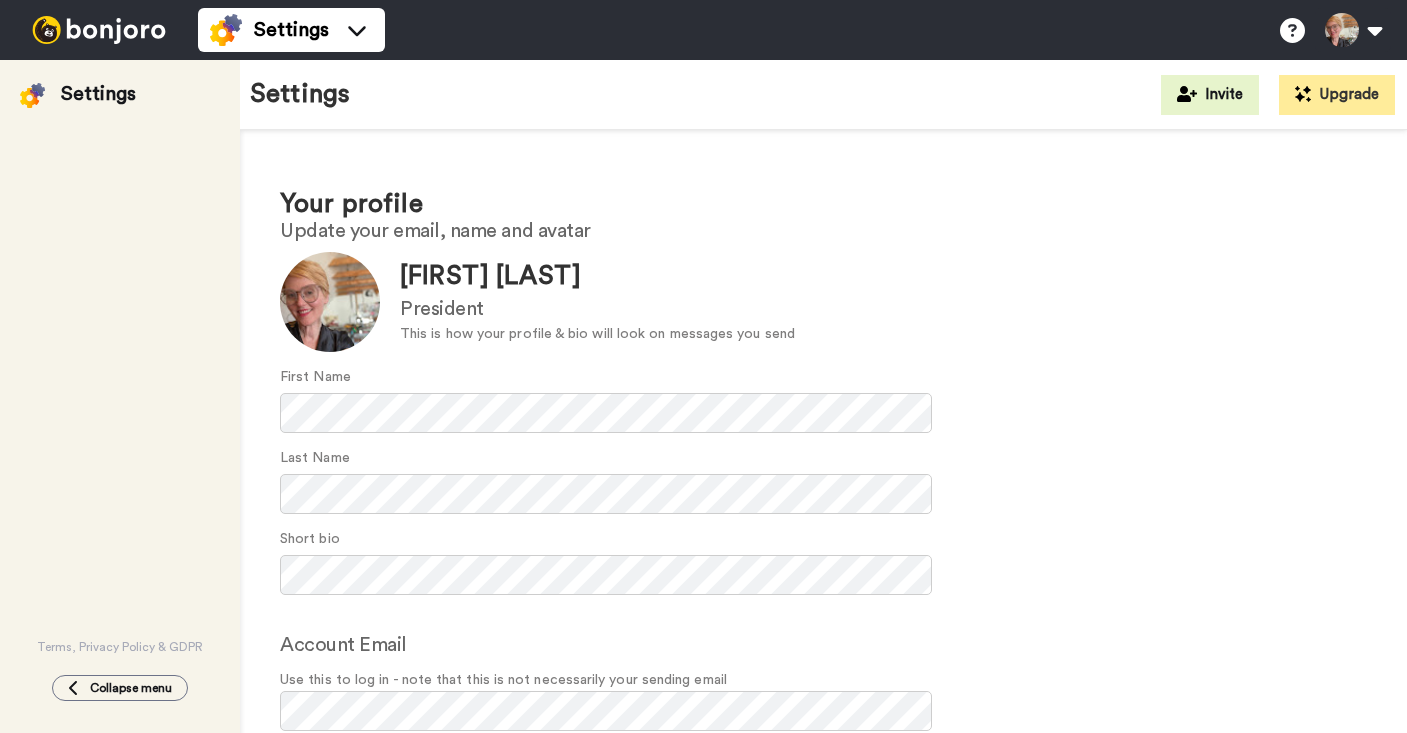 scroll, scrollTop: 0, scrollLeft: 0, axis: both 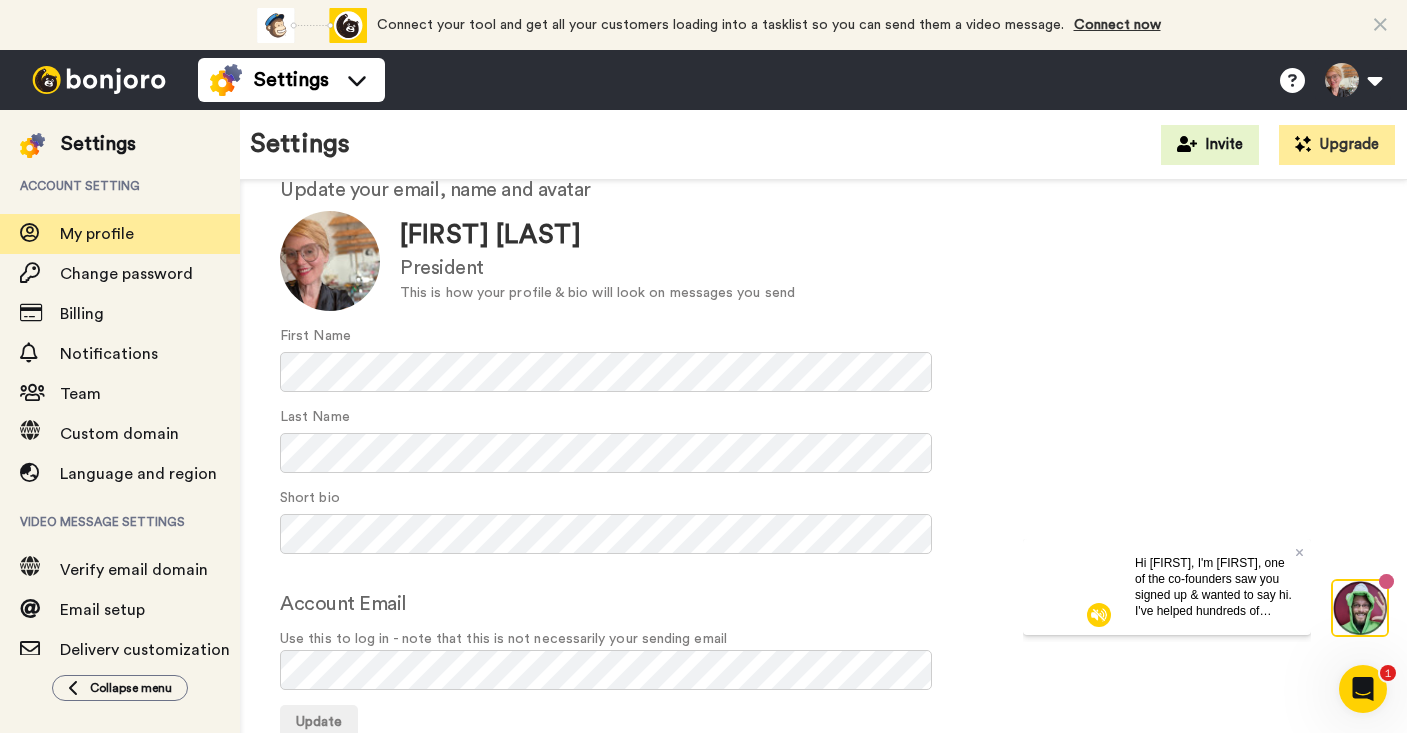 click at bounding box center [99, 80] 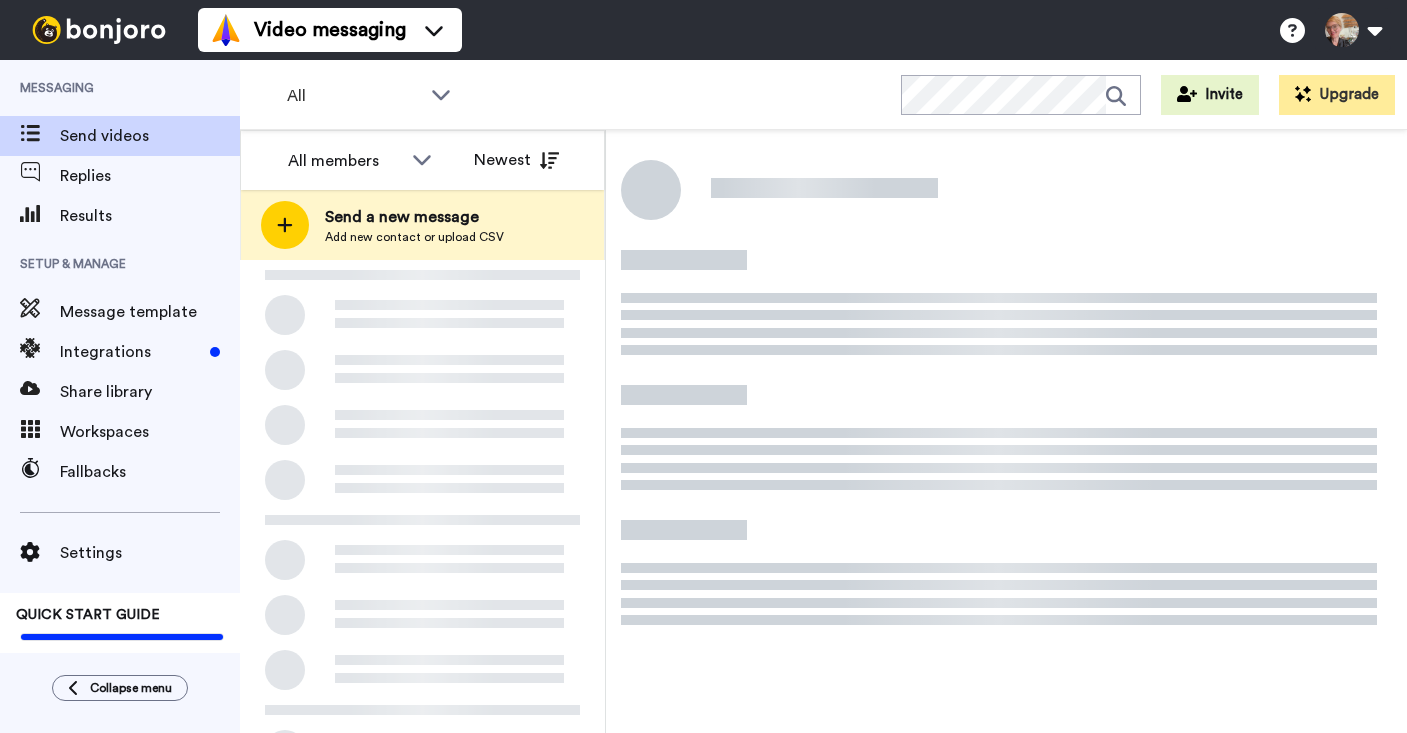 scroll, scrollTop: 0, scrollLeft: 0, axis: both 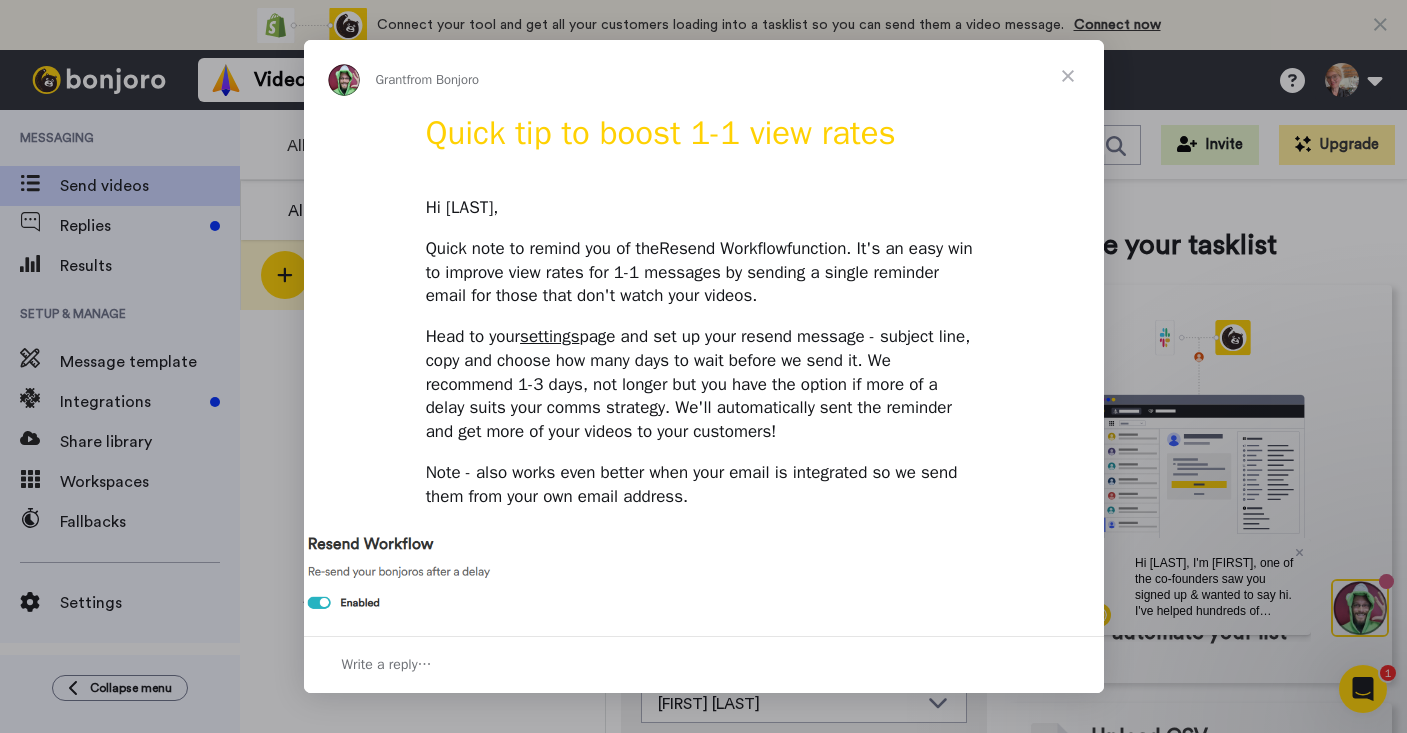 click at bounding box center [1068, 76] 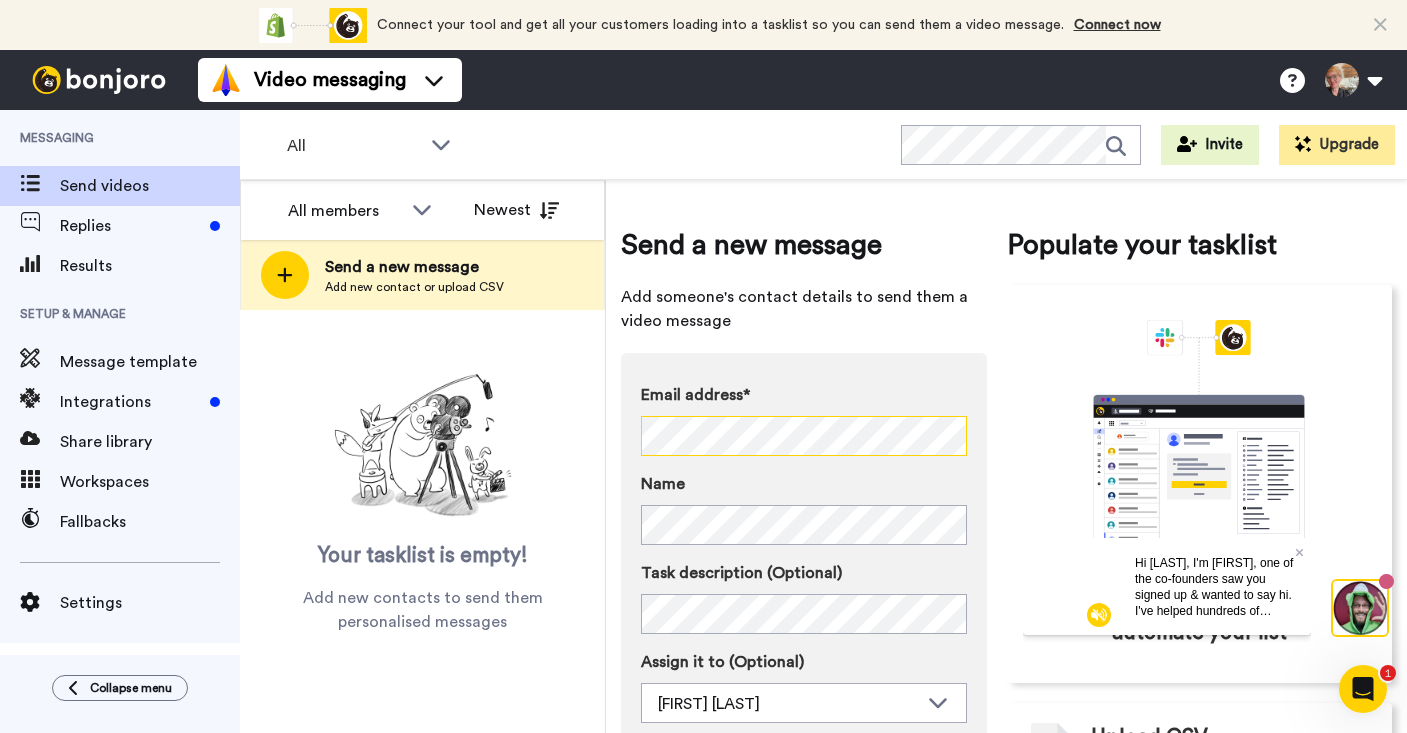 click on "Email address* No search result for ‘ 	[EMAIL] ’ Name Task description (Optional) Assign it to (Optional) [FIRST] [LAST] [FIRST] [LAST] Add and record later Record now" at bounding box center [804, 583] 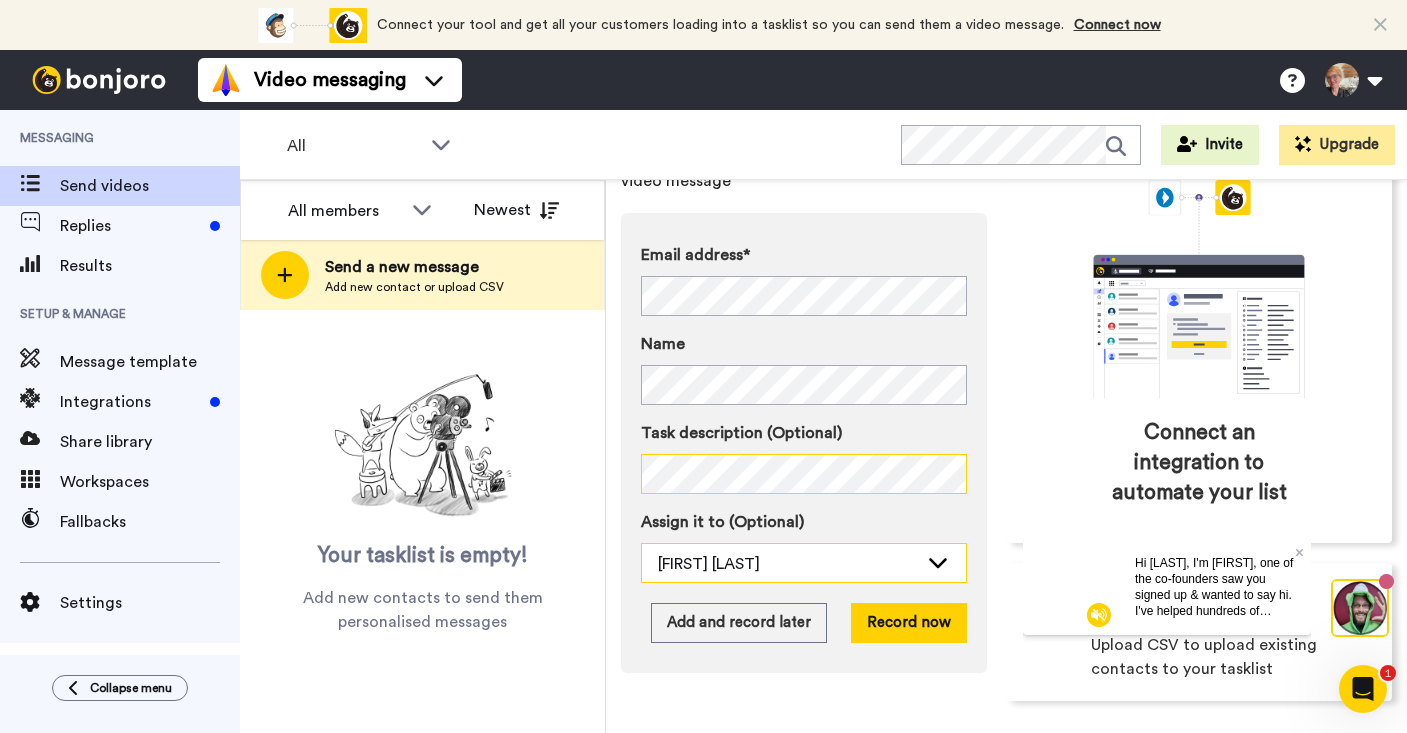 scroll, scrollTop: 141, scrollLeft: 0, axis: vertical 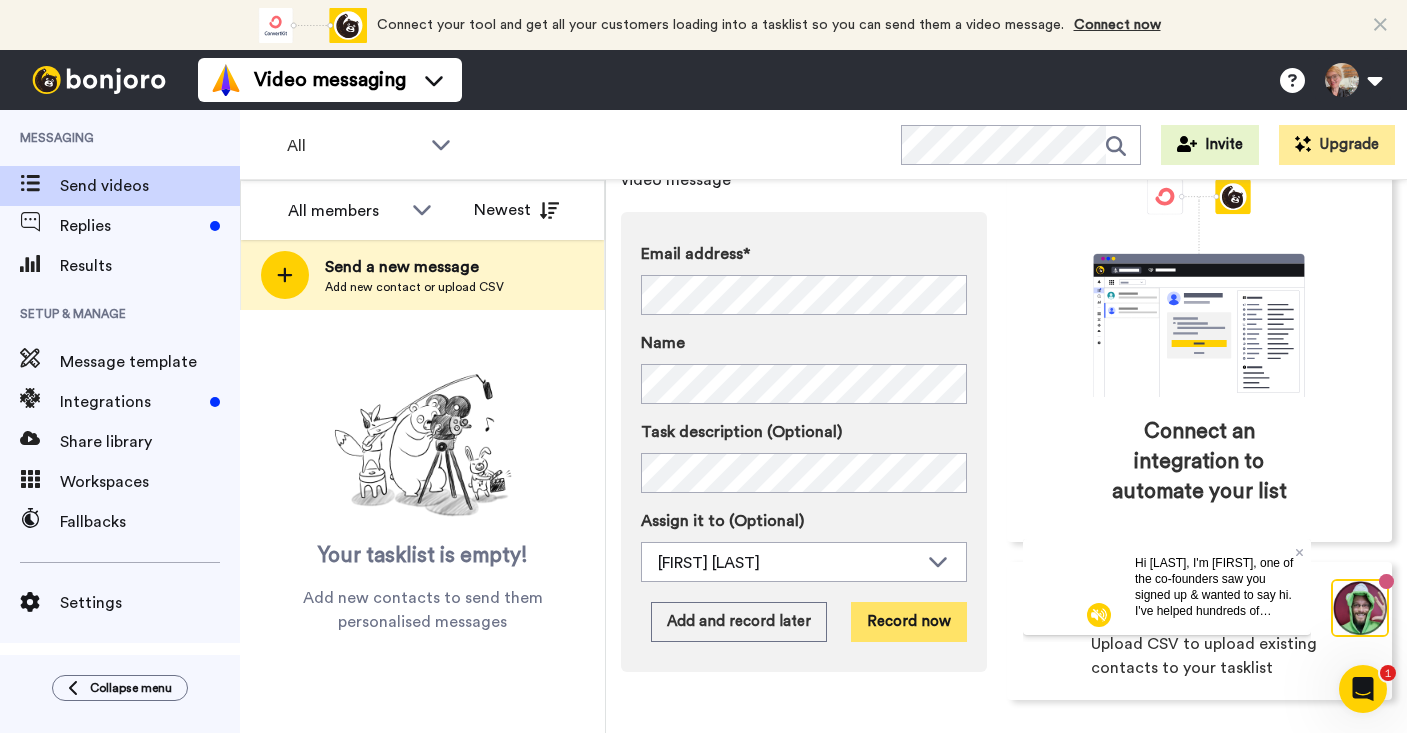 click on "Record now" at bounding box center [909, 622] 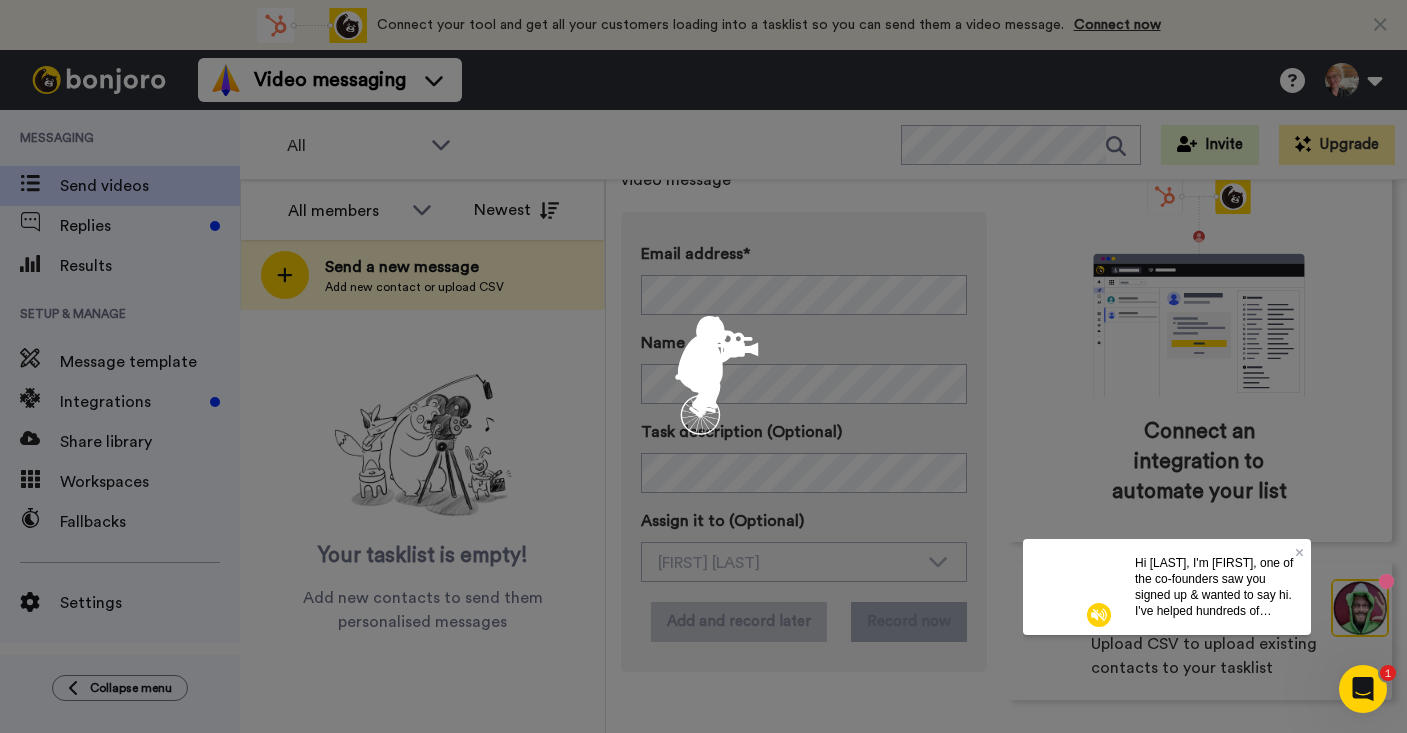 scroll, scrollTop: 0, scrollLeft: 0, axis: both 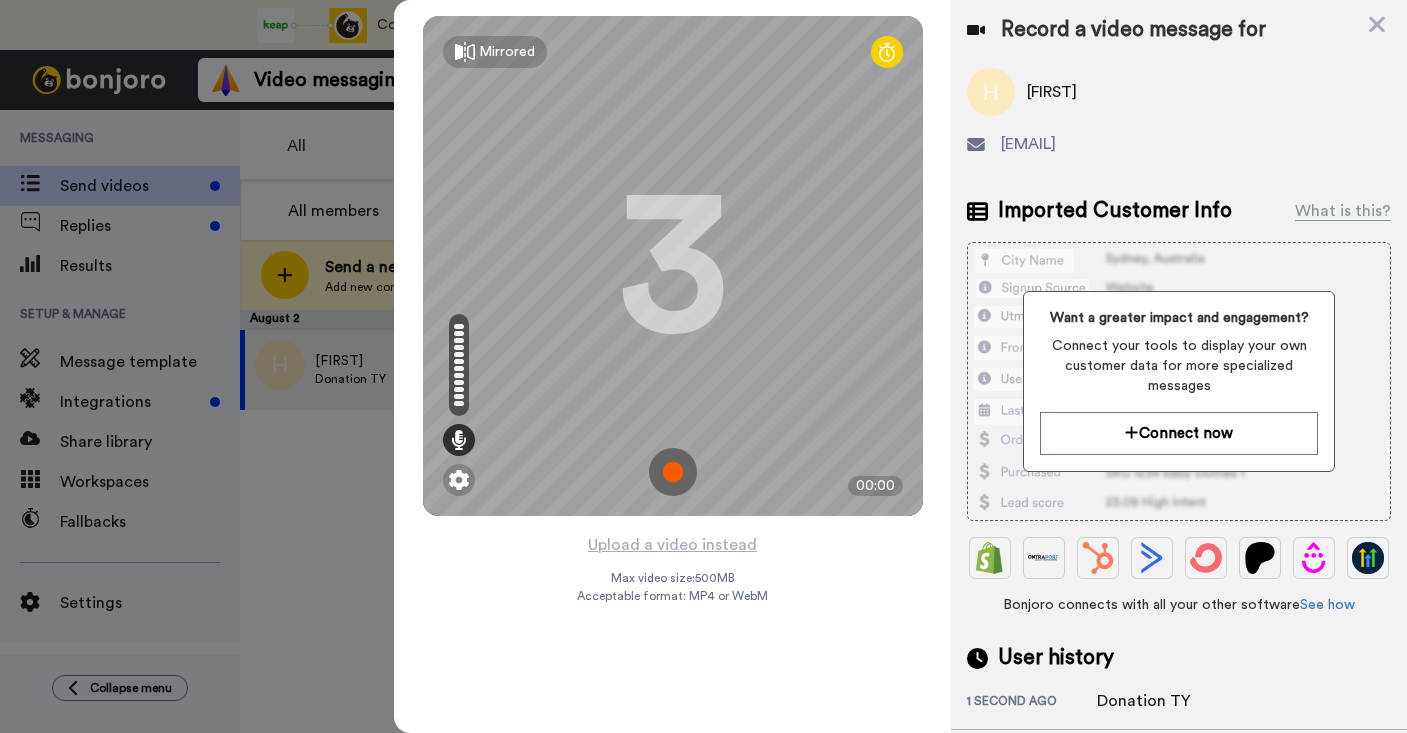 click at bounding box center [673, 472] 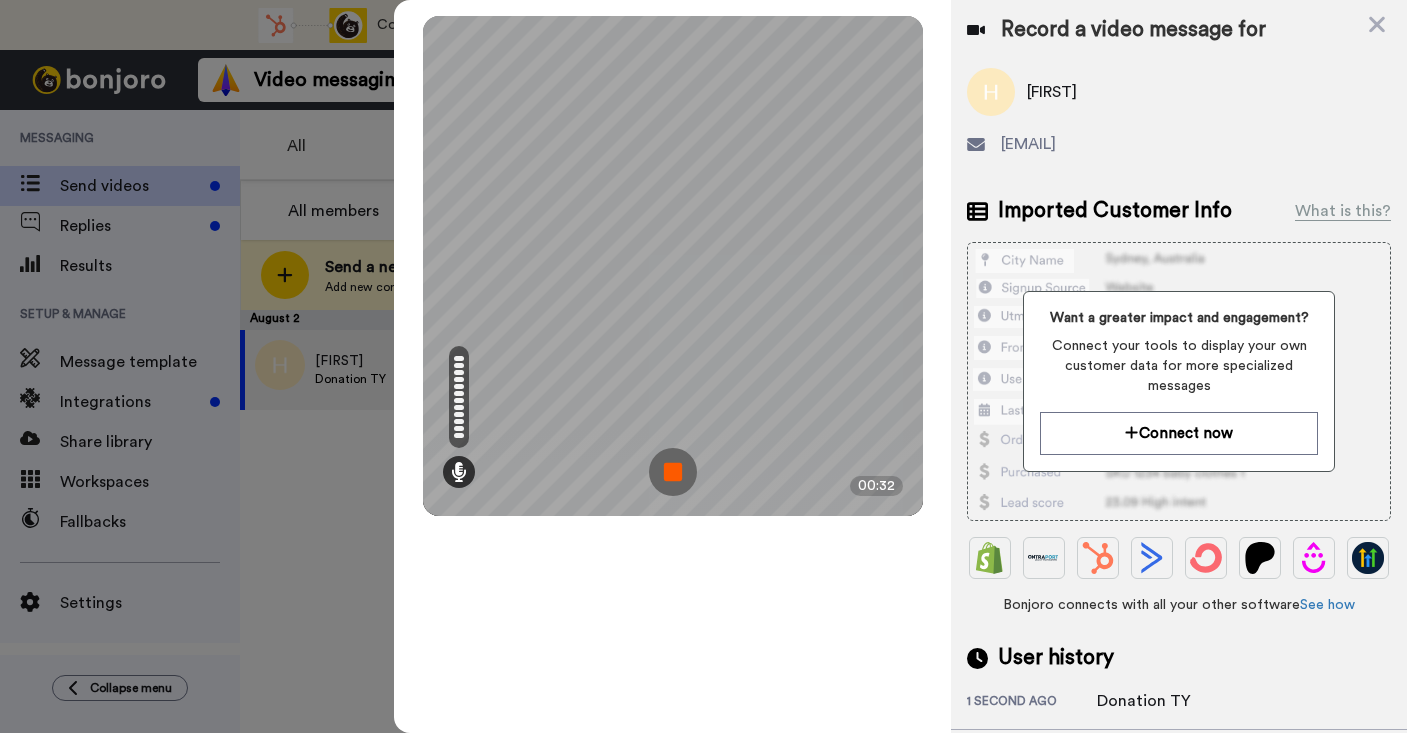 click at bounding box center [673, 472] 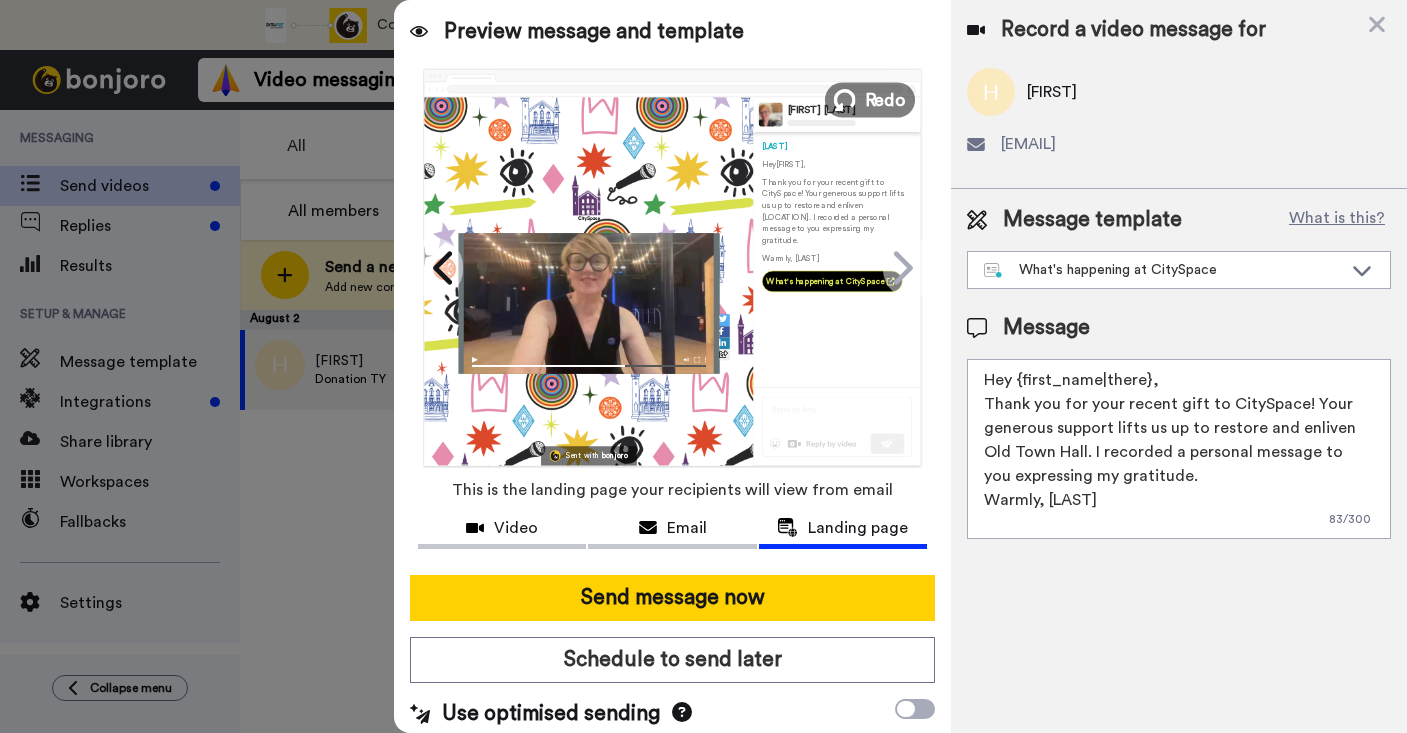 click on "Redo" at bounding box center (869, 99) 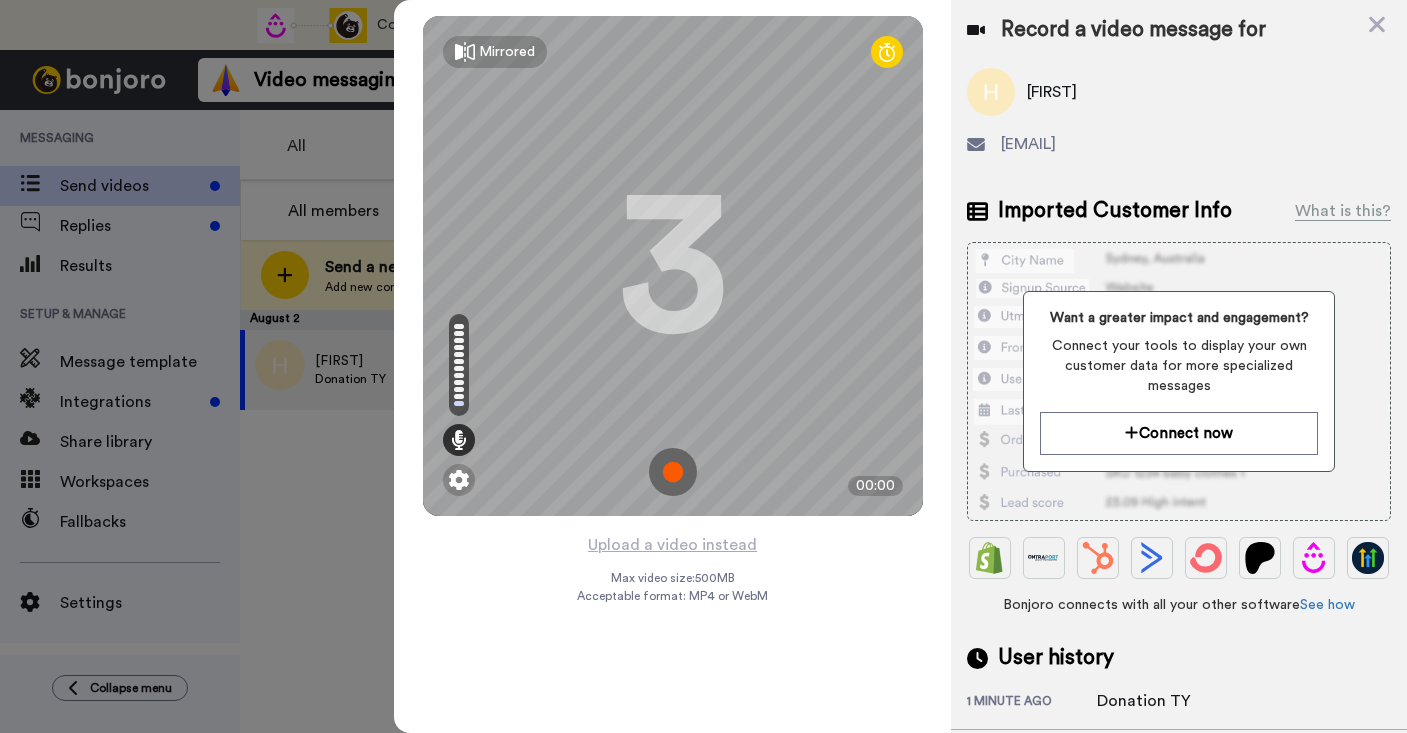 click at bounding box center [673, 472] 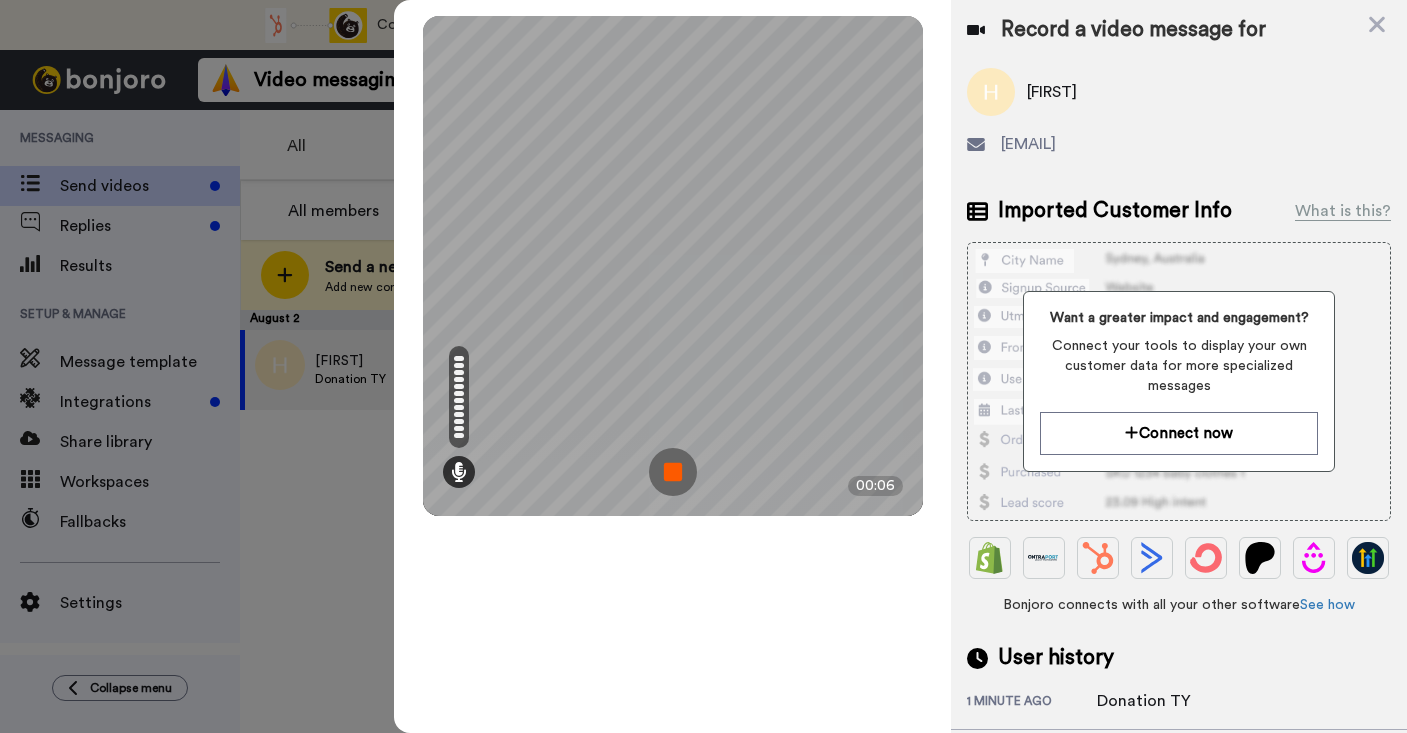 click at bounding box center (673, 472) 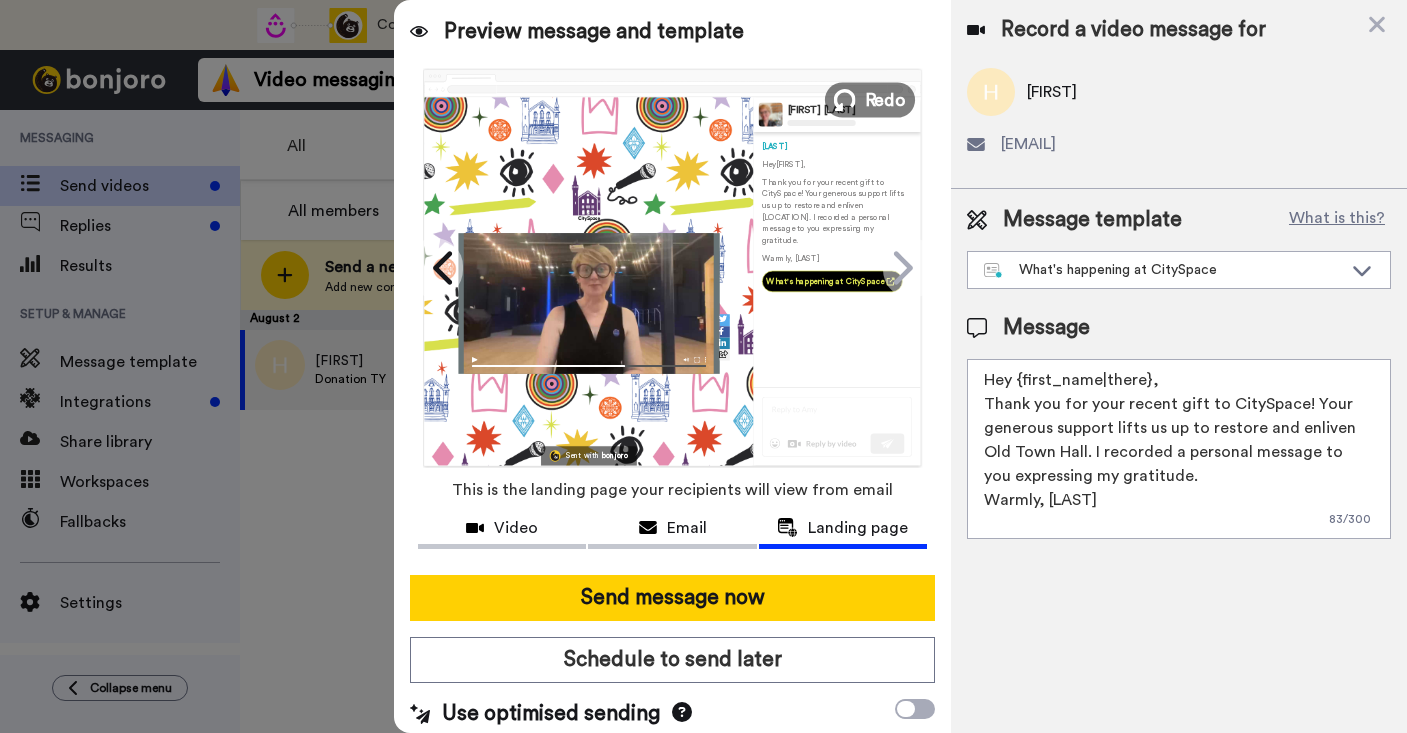 click on "Redo" at bounding box center (885, 99) 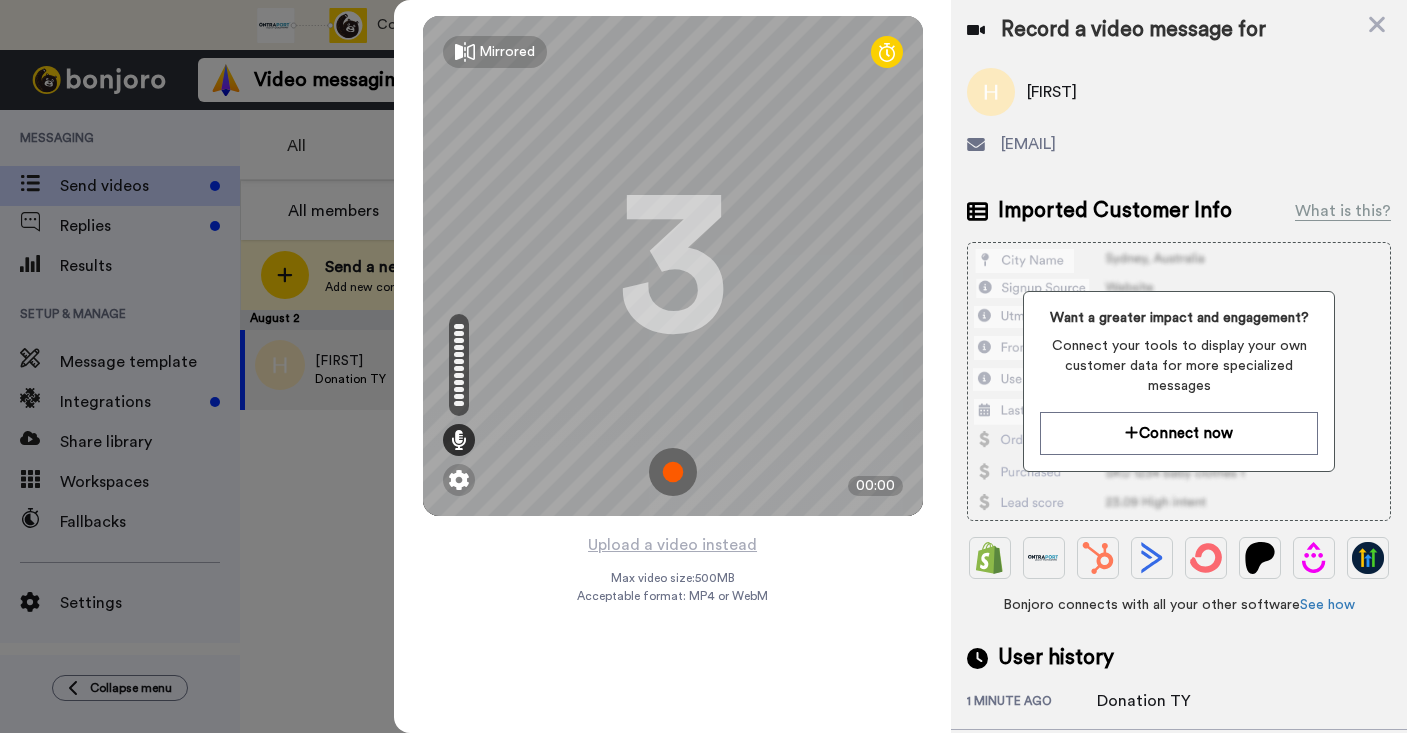 click at bounding box center [673, 472] 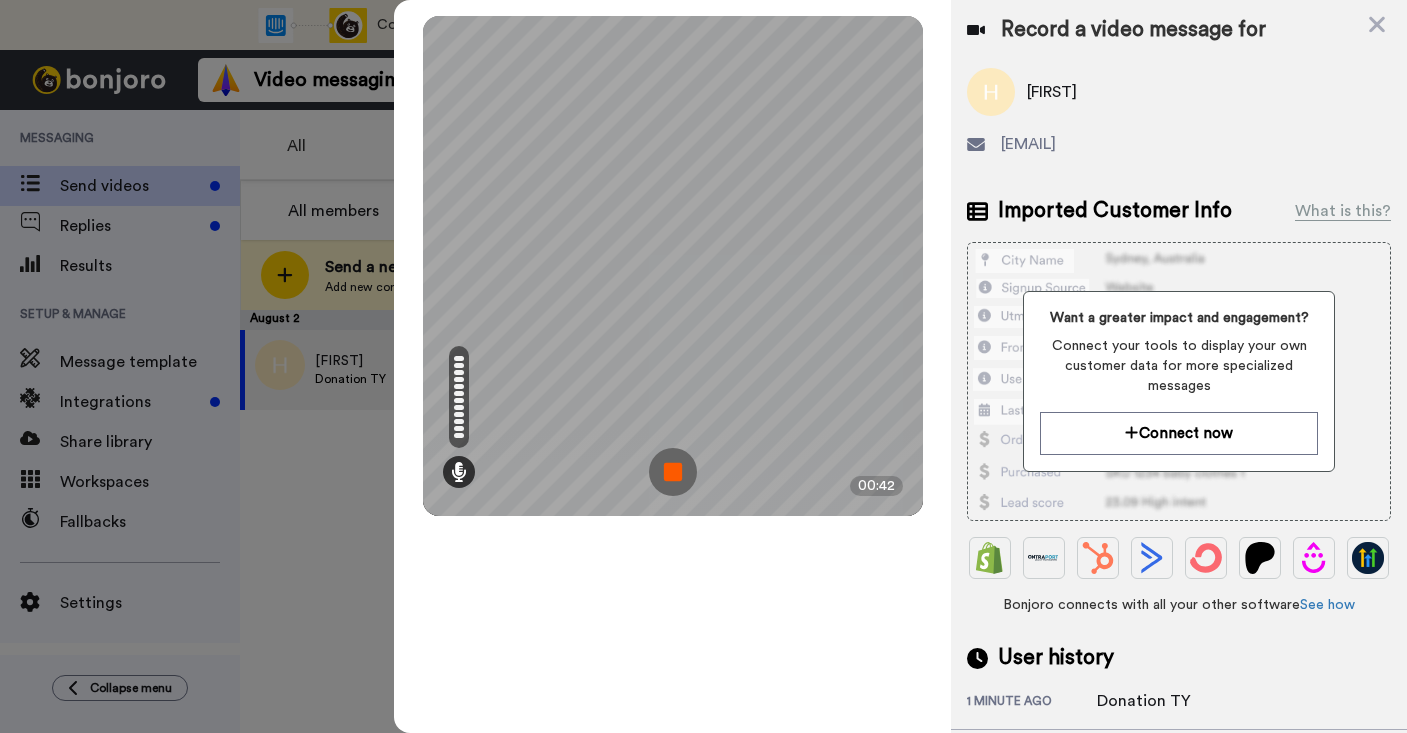 click at bounding box center (673, 472) 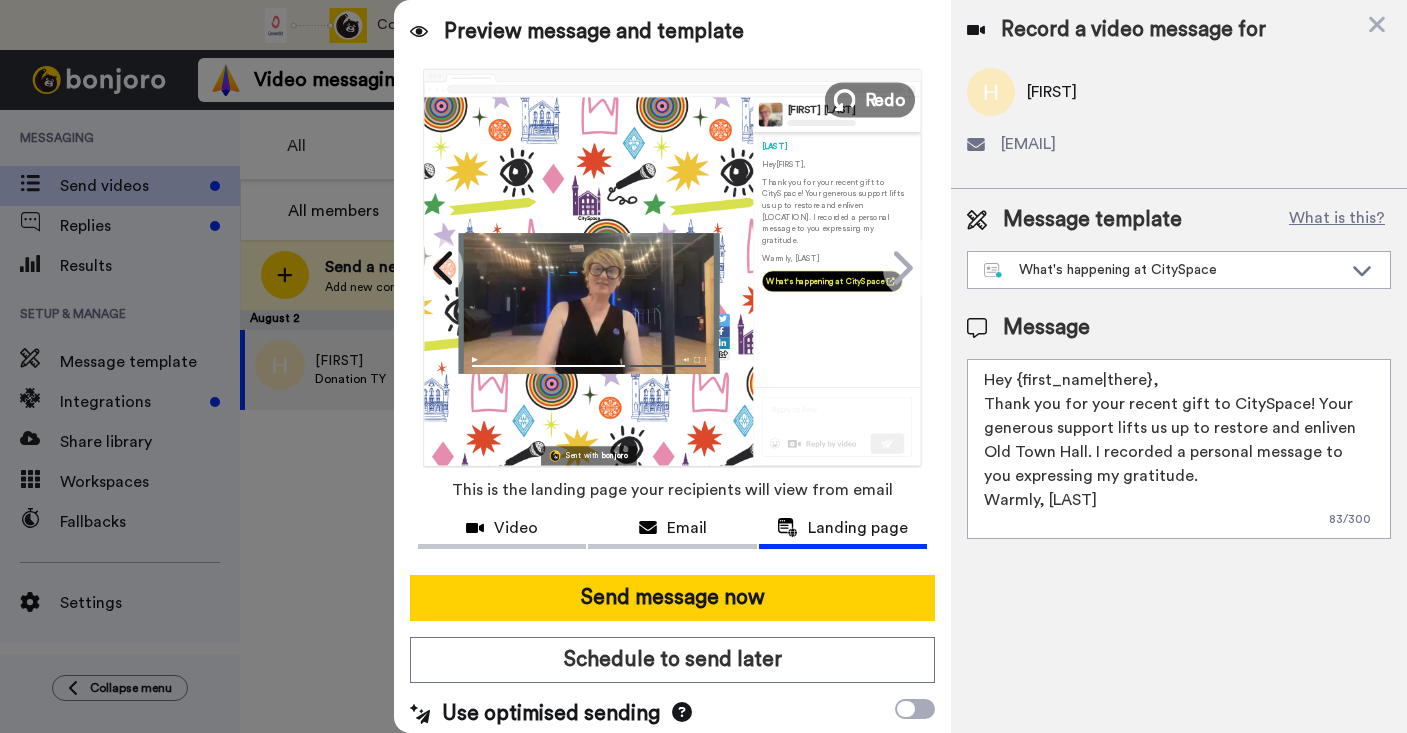 click on "Redo" at bounding box center [885, 99] 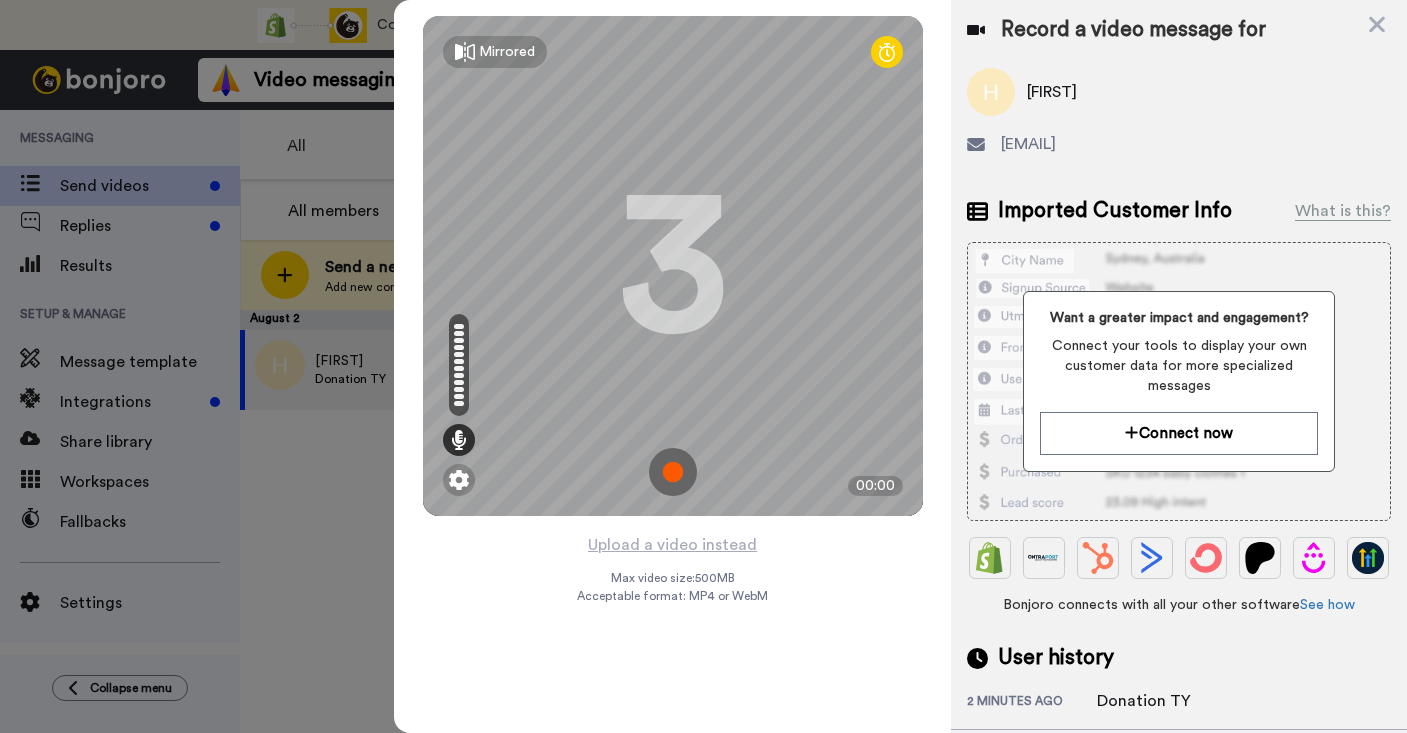 click at bounding box center [673, 472] 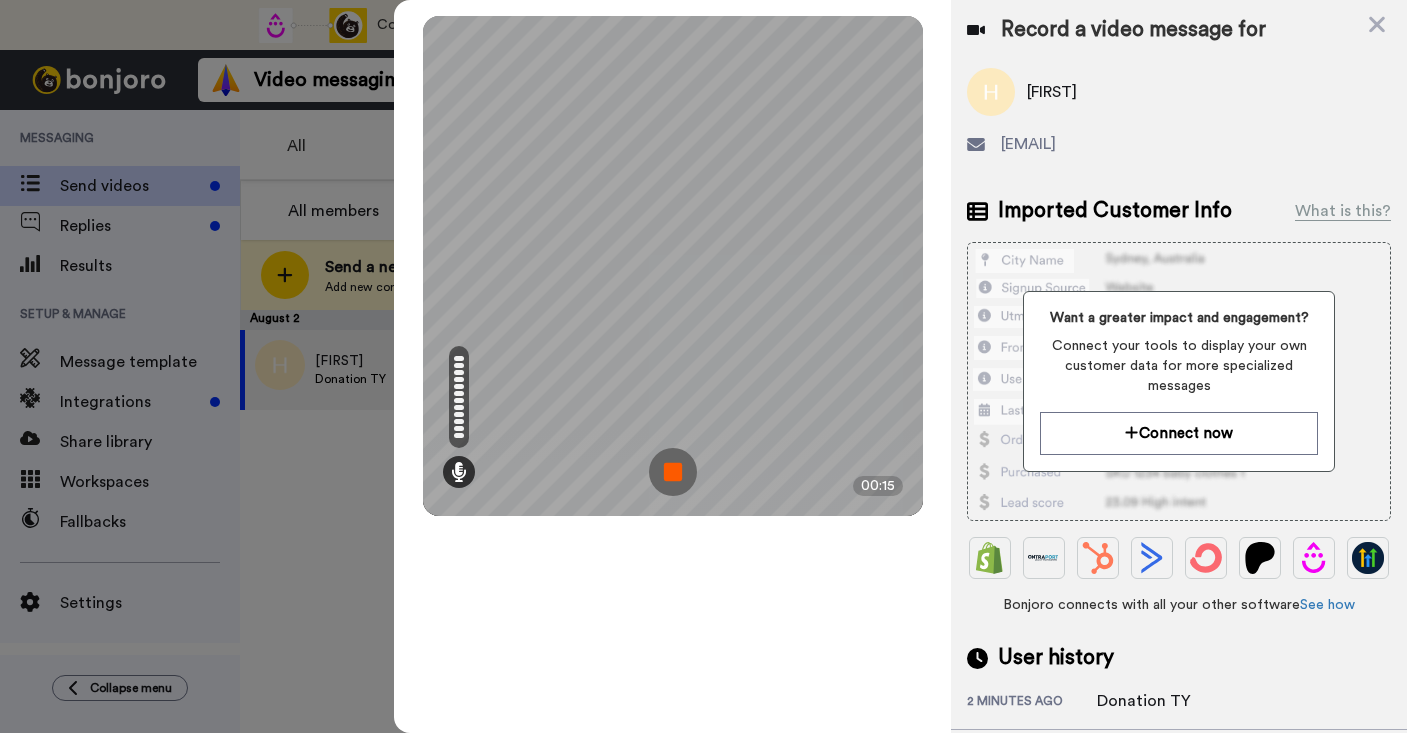 click at bounding box center (673, 472) 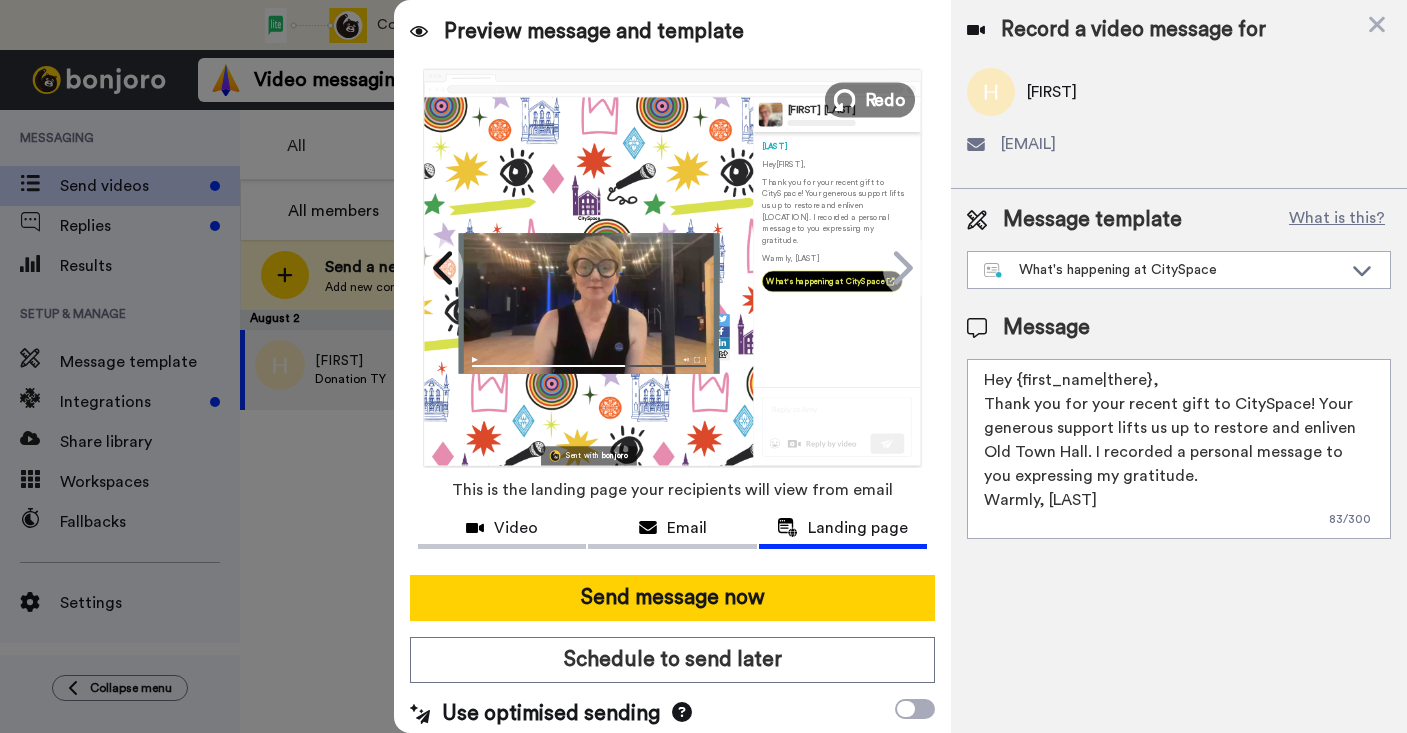 click on "Redo" at bounding box center (869, 99) 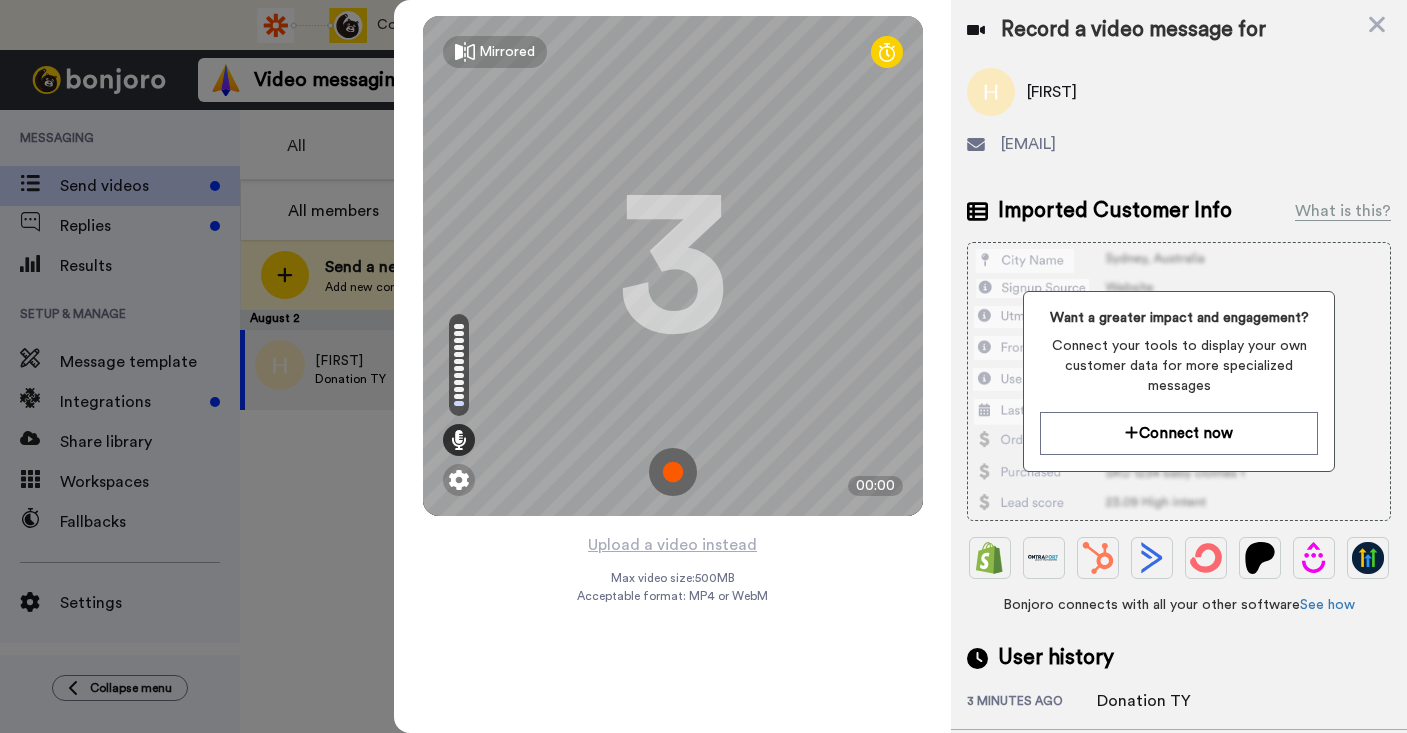 click at bounding box center [673, 472] 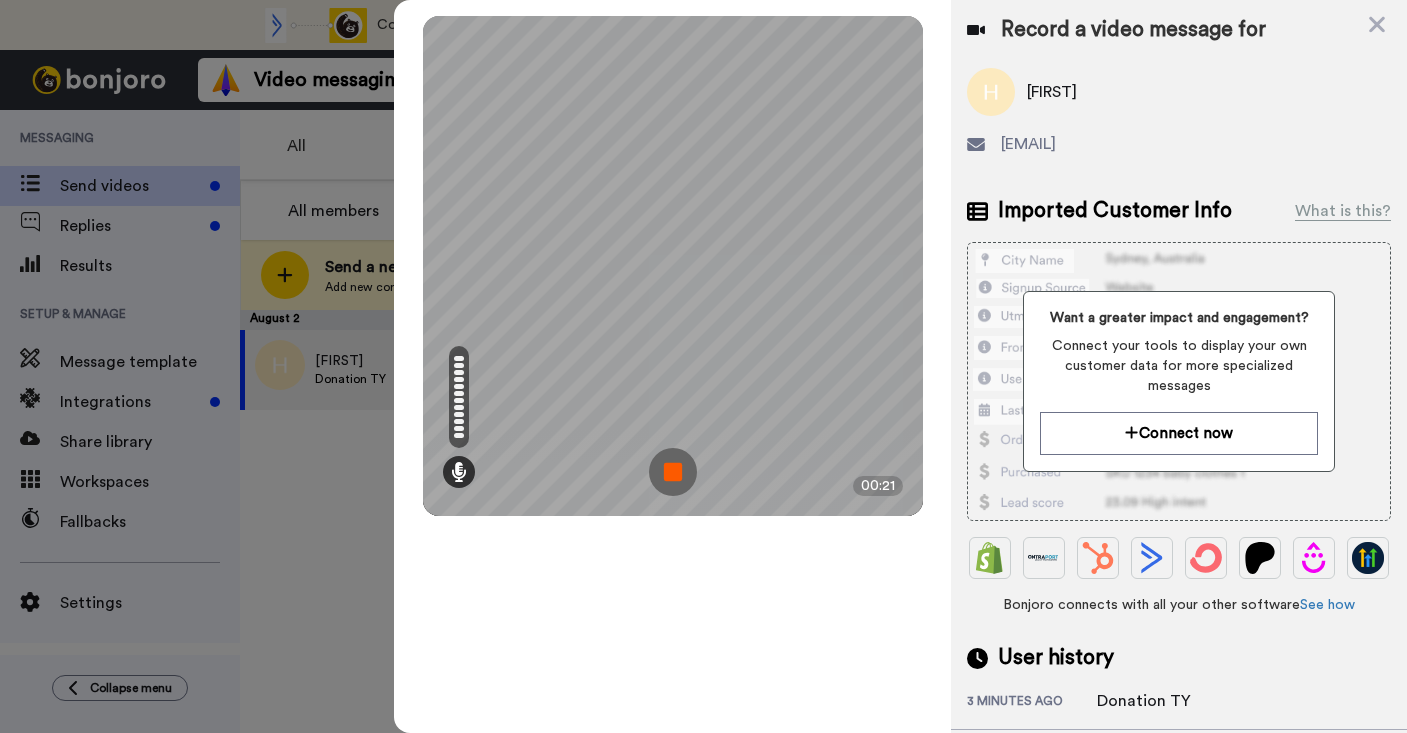 click at bounding box center [673, 472] 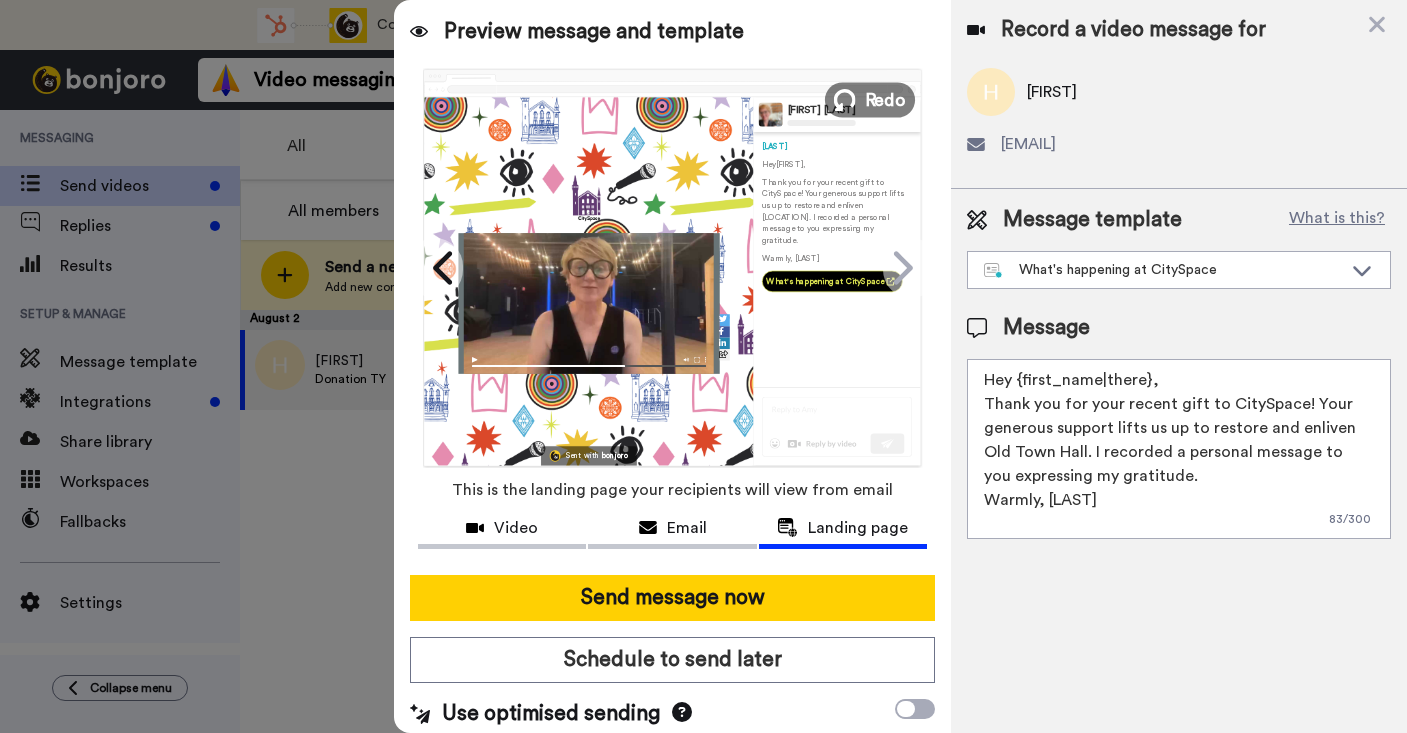 click on "Redo" at bounding box center [885, 99] 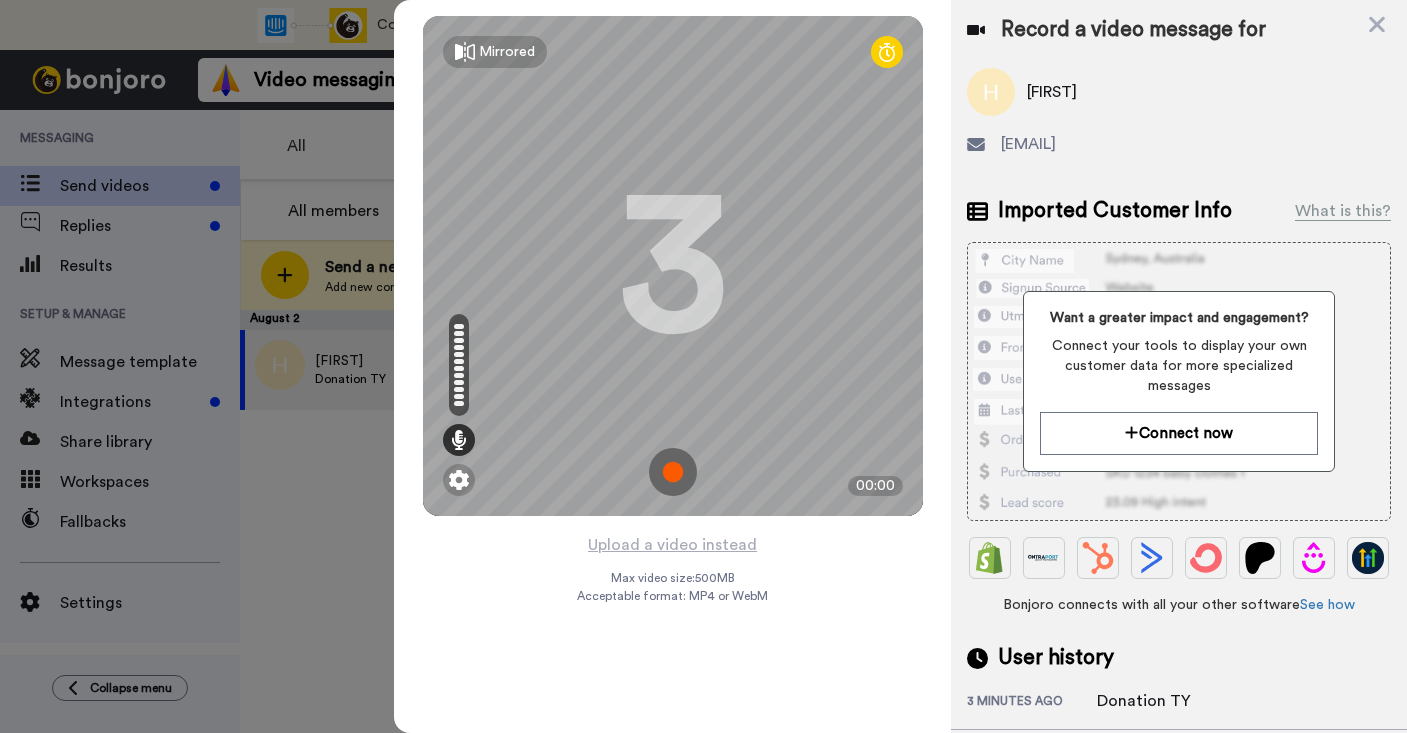 click at bounding box center (673, 472) 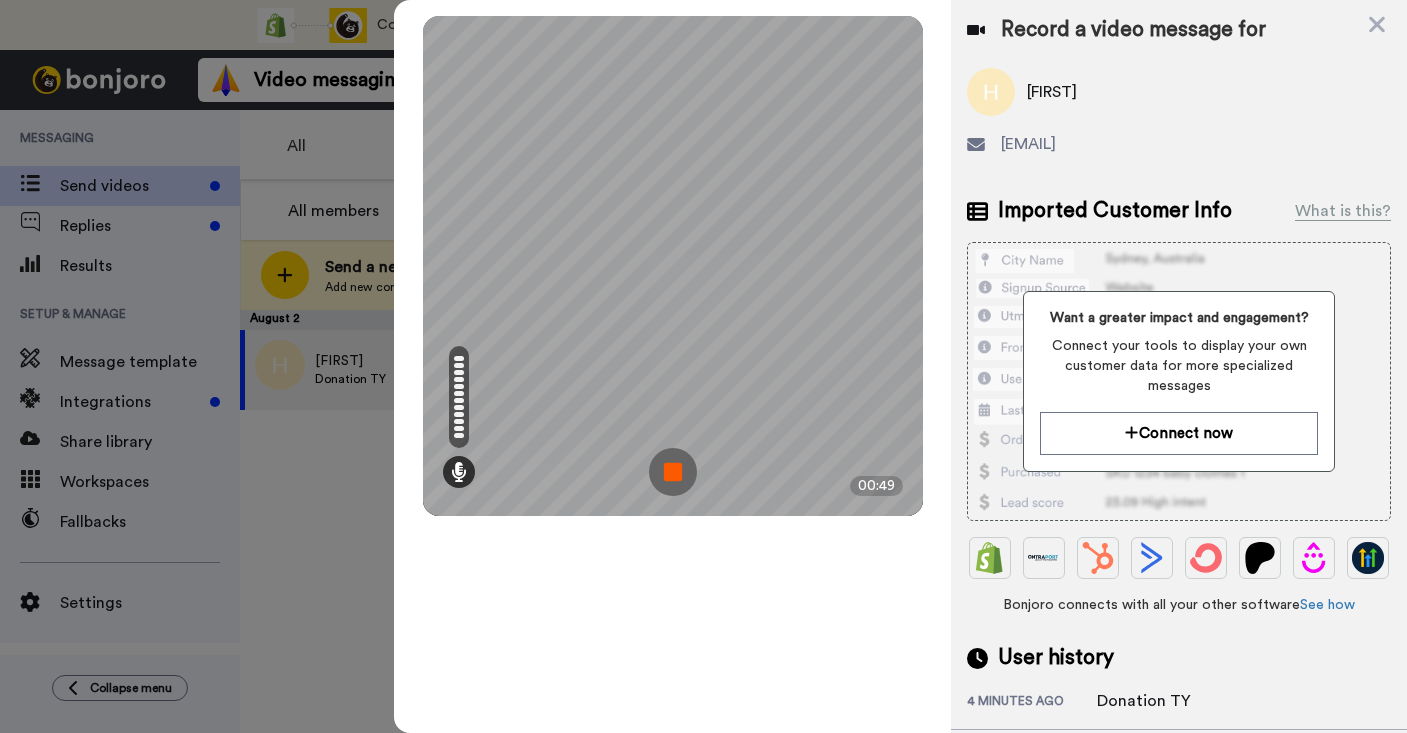 click at bounding box center [673, 472] 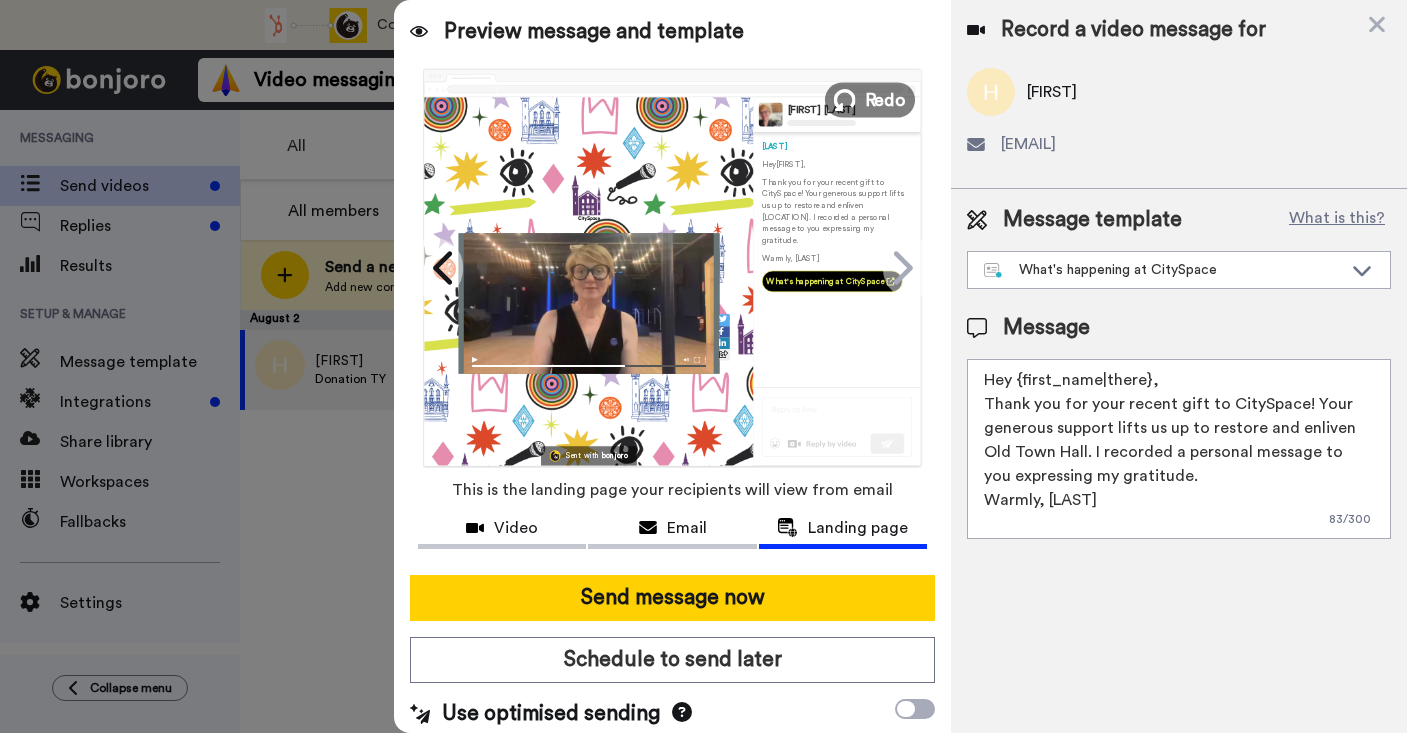 click on "Redo" at bounding box center [869, 99] 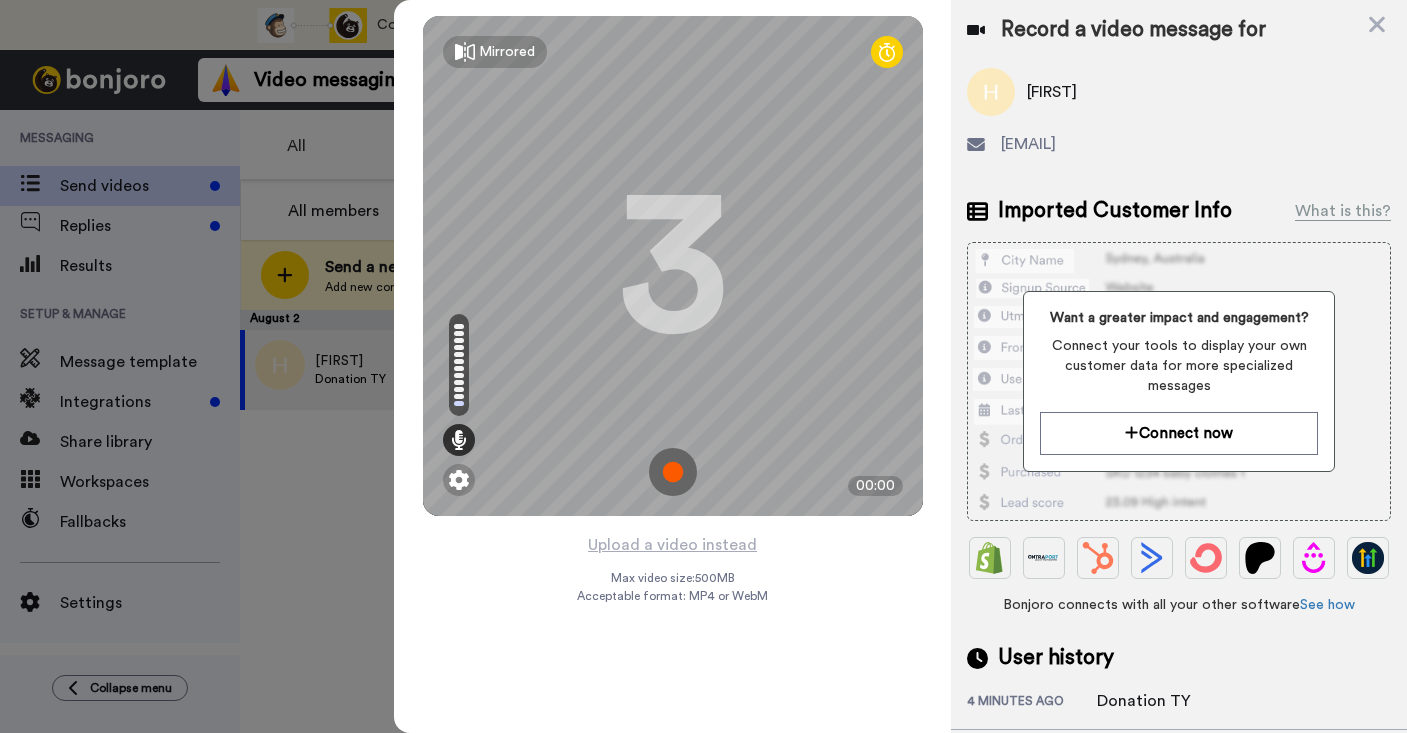 click at bounding box center (673, 472) 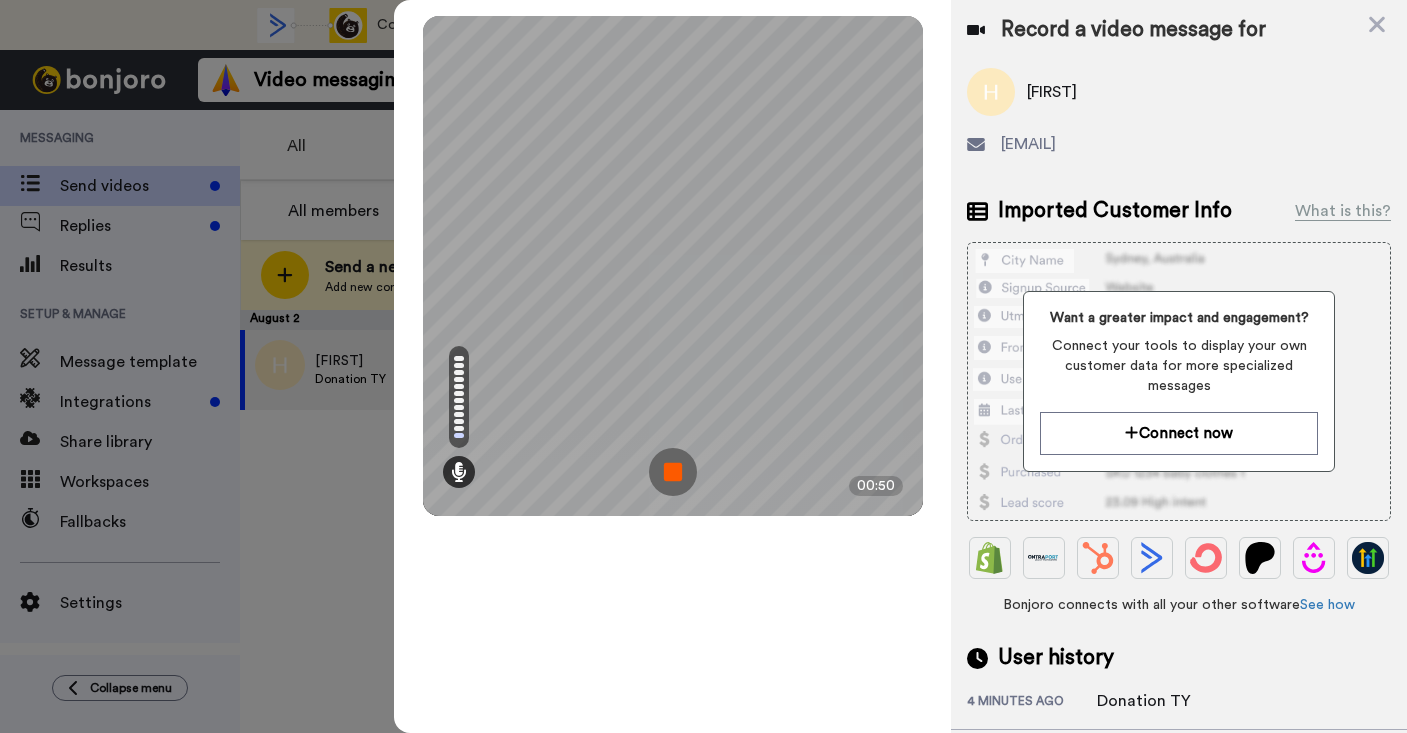 click at bounding box center [673, 472] 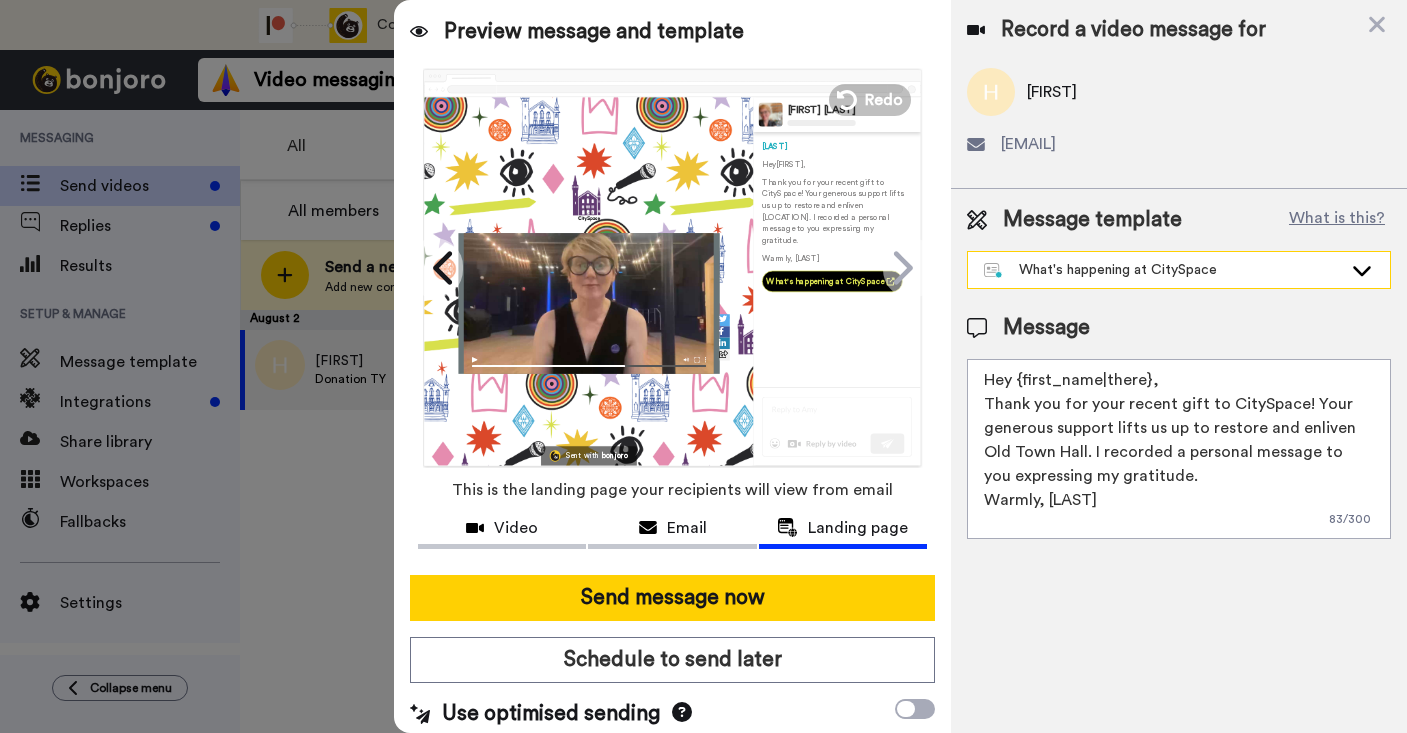 click on "What's happening at CitySpace" at bounding box center (1163, 270) 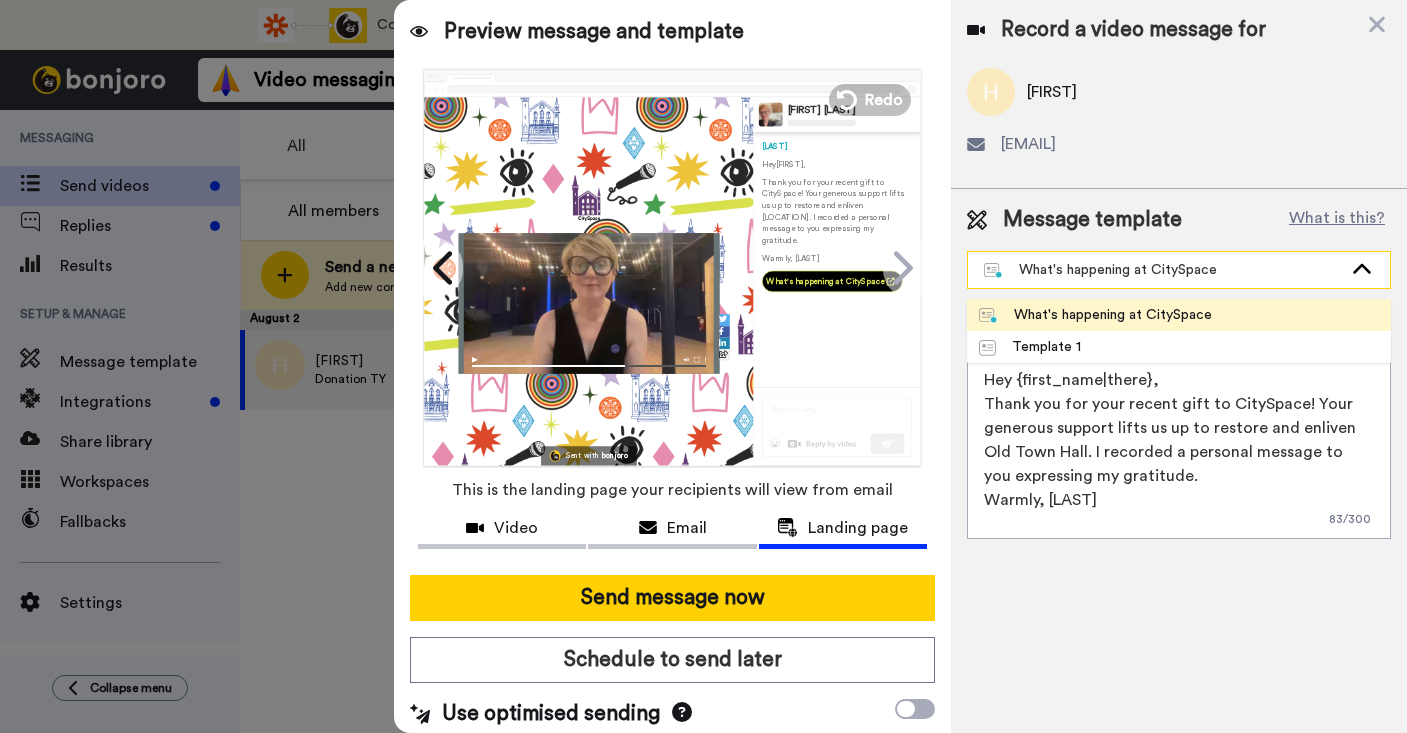 click on "What's happening at CitySpace" at bounding box center [1163, 270] 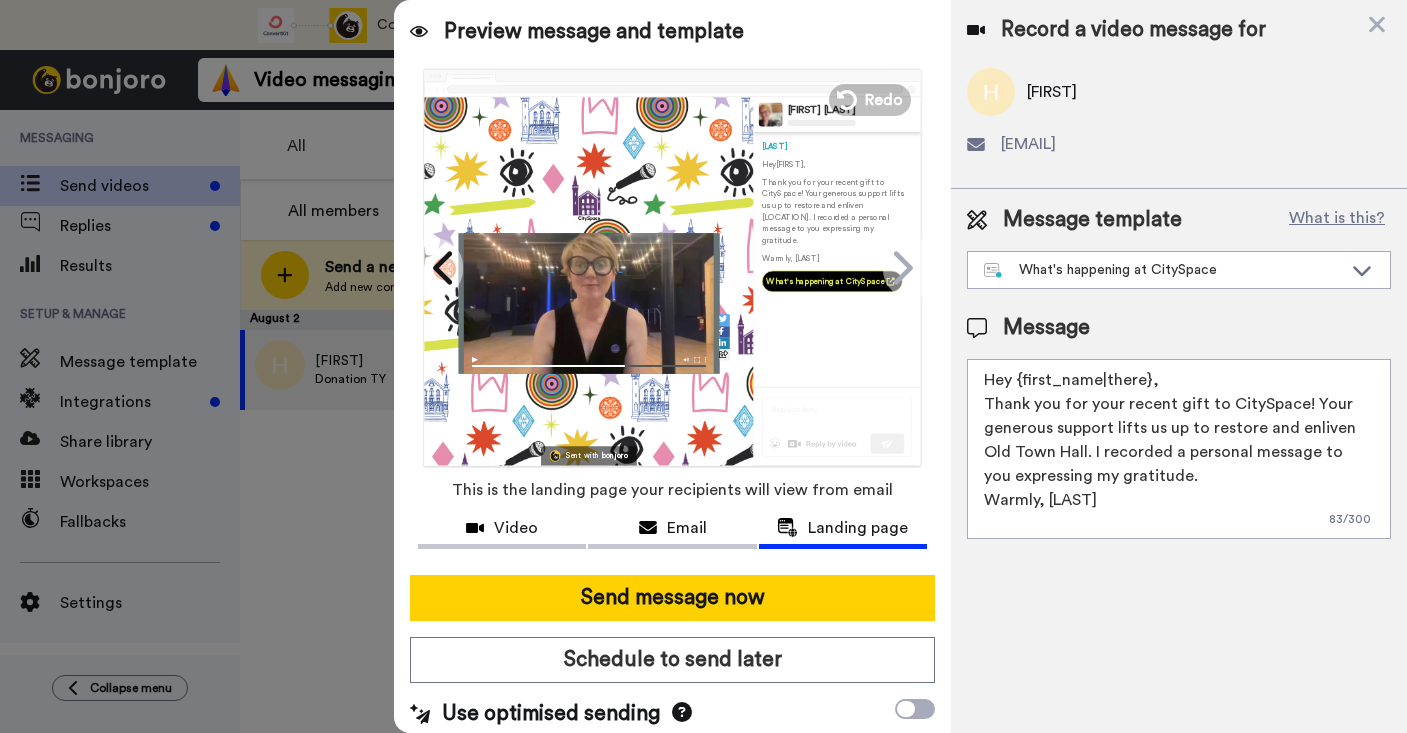 click on "Hey {first_name|there},
Thank you for your recent gift to CitySpace! Your generous support lifts us up to restore and enliven Old Town Hall. I recorded a personal message to you expressing my gratitude.
Warmly, [LAST]" at bounding box center [1179, 449] 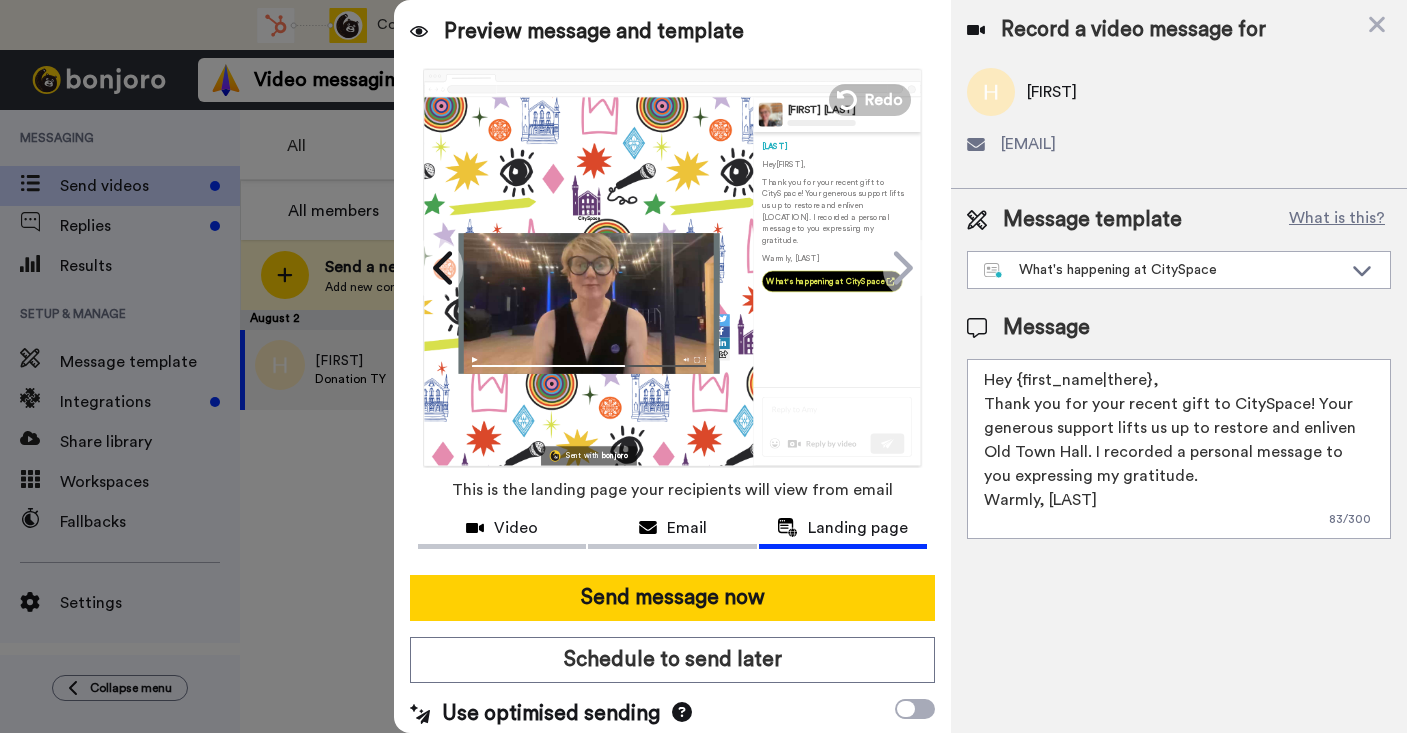 click on "Hey {first_name|there},
Thank you for your recent gift to CitySpace! Your generous support lifts us up to restore and enliven Old Town Hall. I recorded a personal message to you expressing my gratitude.
Warmly, [LAST]" at bounding box center [1179, 449] 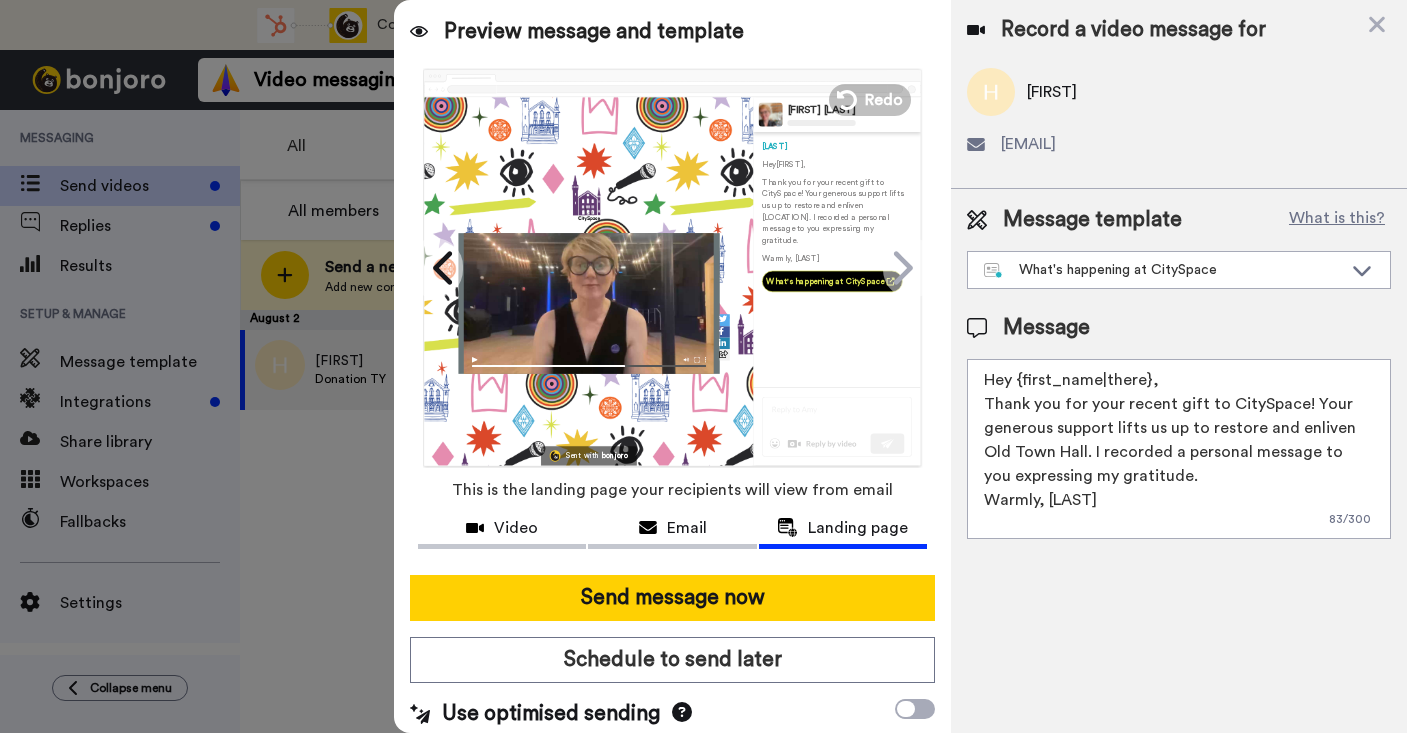 click on "Hey {first_name|there},
Thank you for your recent gift to CitySpace! Your generous support lifts us up to restore and enliven Old Town Hall. I recorded a personal message to you expressing my gratitude.
Warmly, [LAST]" at bounding box center (1179, 449) 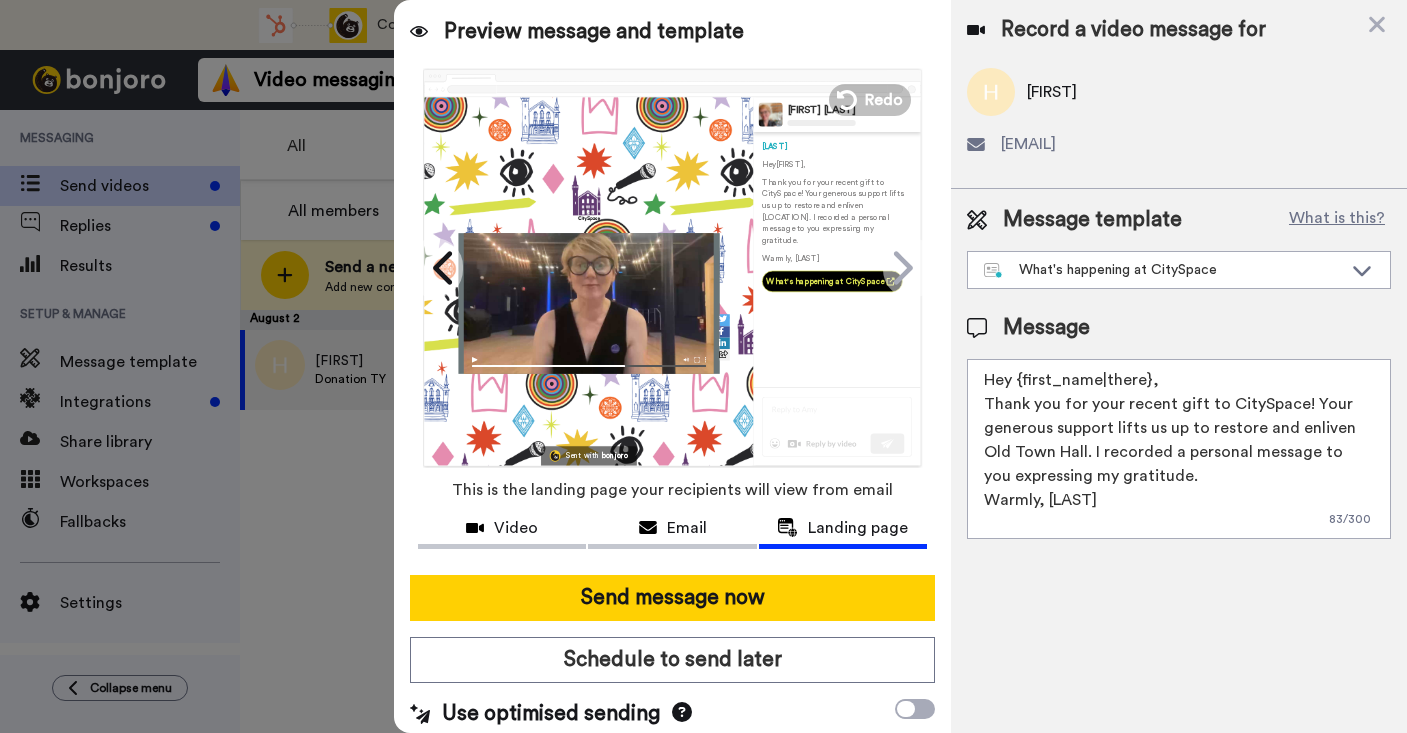 click on "Hey {first_name|there},
Thank you for your recent gift to CitySpace! Your generous support lifts us up to restore and enliven Old Town Hall. I recorded a personal message to you expressing my gratitude.
Warmly, [LAST]" at bounding box center [1179, 449] 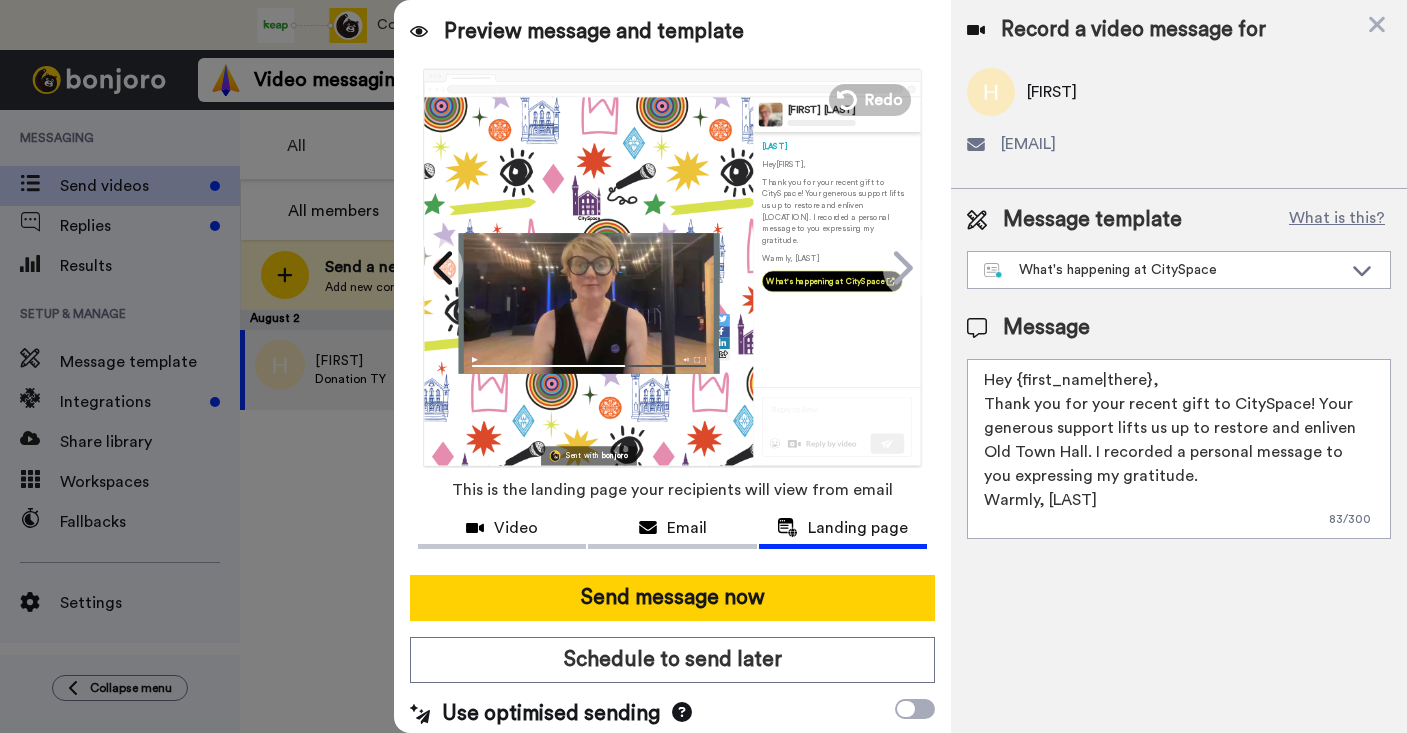 click on "Hey {first_name|there},
Thank you for your recent gift to CitySpace! Your generous support lifts us up to restore and enliven Old Town Hall. I recorded a personal message to you expressing my gratitude.
Warmly, [LAST]" at bounding box center (1179, 449) 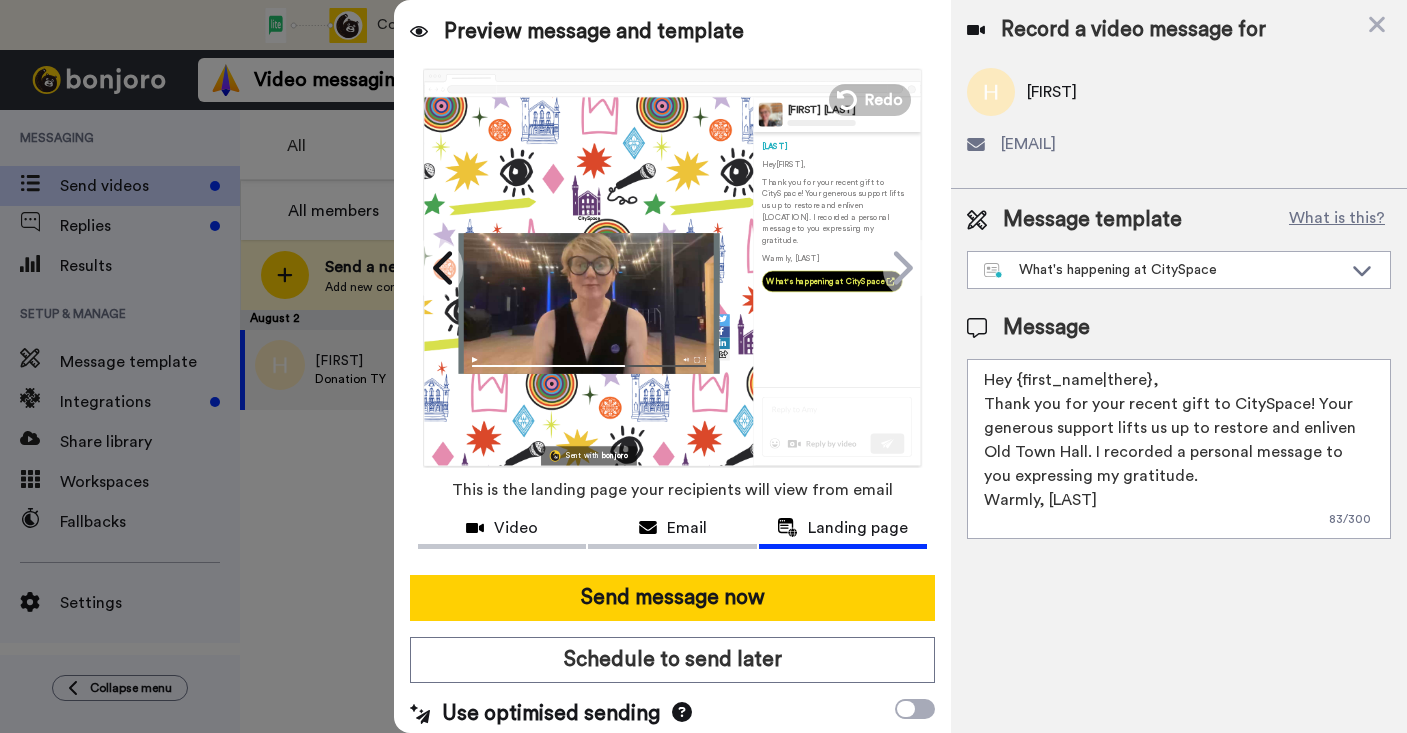 click on "Hey {first_name|there},
Thank you for your recent gift to CitySpace! Your generous support lifts us up to restore and enliven Old Town Hall. I recorded a personal message to you expressing my gratitude.
Warmly, [LAST]" at bounding box center (1179, 449) 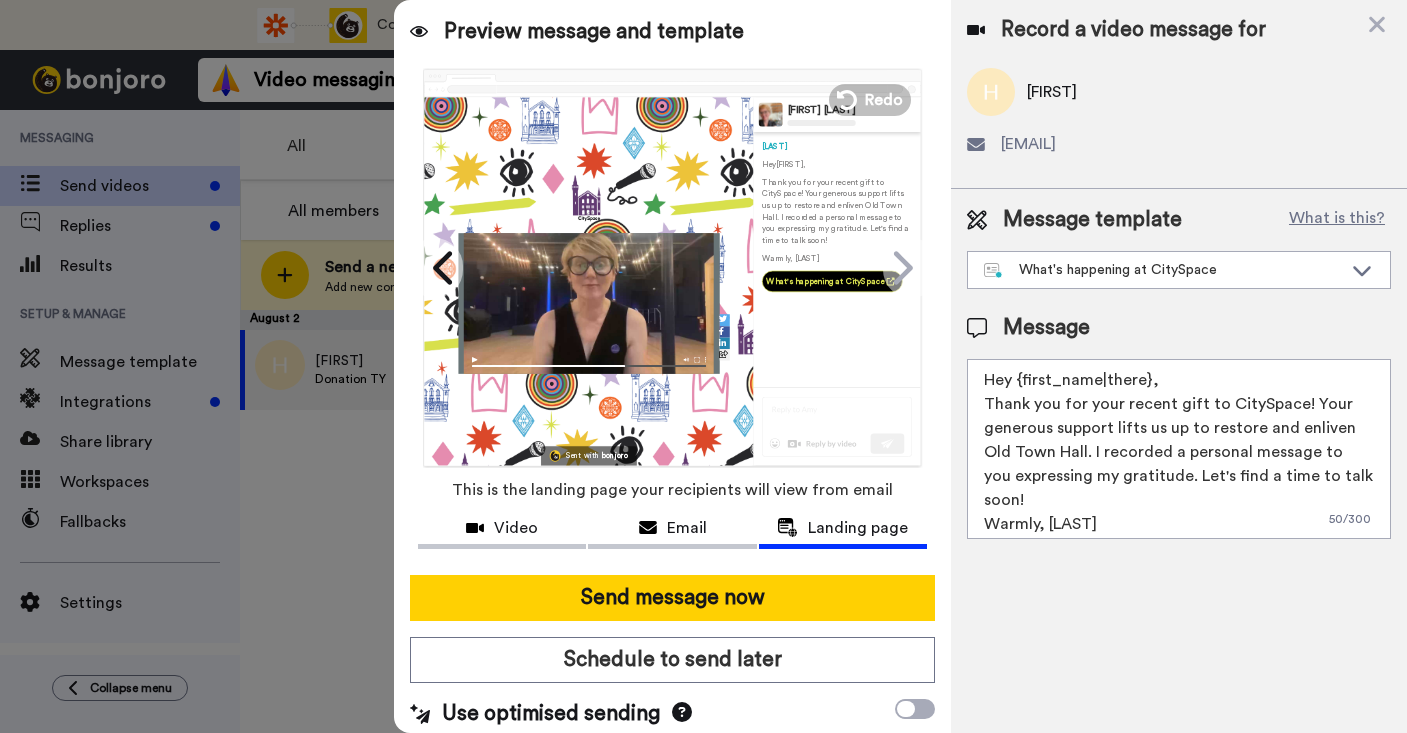 click on "Hey {first_name|there},
Thank you for your recent gift to CitySpace! Your generous support lifts us up to restore and enliven Old Town Hall. I recorded a personal message to you expressing my gratitude. Let's find a time to talk soon!
Warmly, [LAST]" at bounding box center [1179, 449] 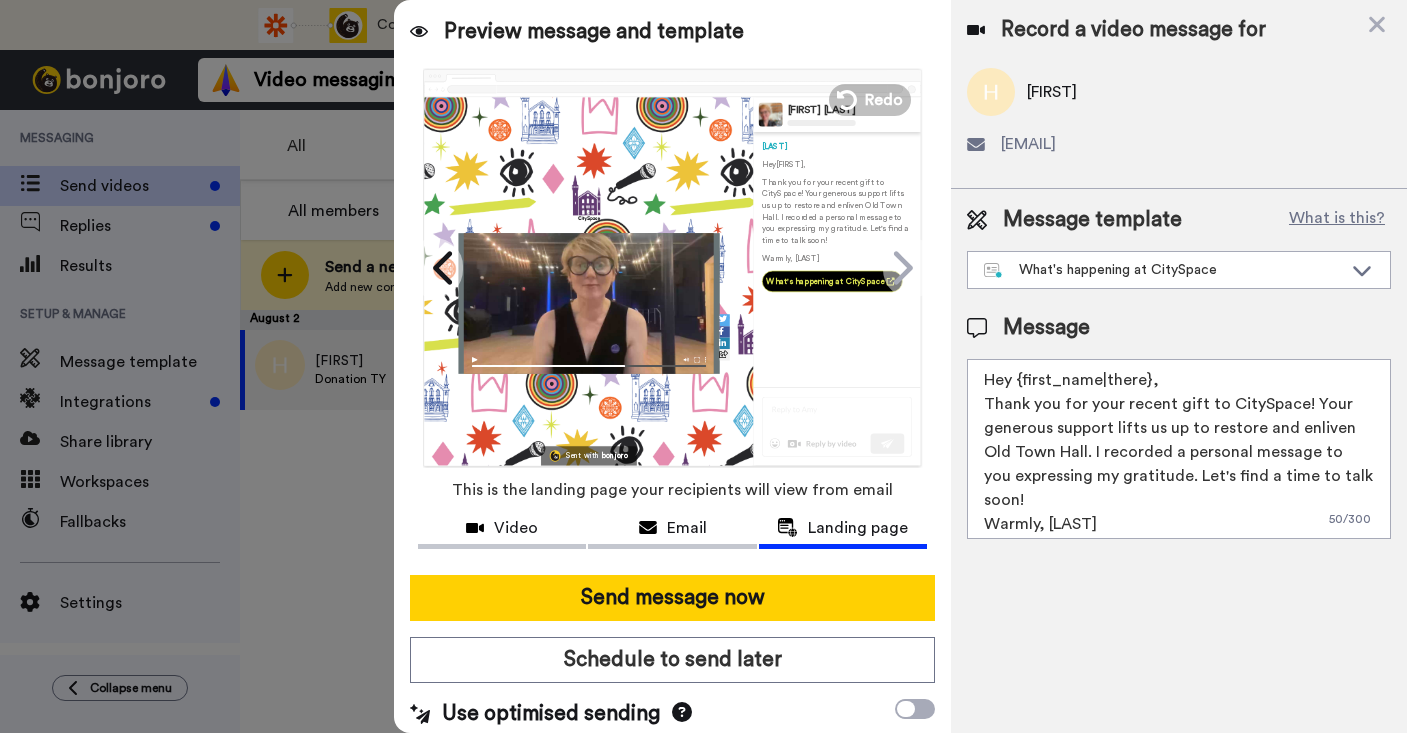 click on "Hey {first_name|there},
Thank you for your recent gift to CitySpace! Your generous support lifts us up to restore and enliven Old Town Hall. I recorded a personal message to you expressing my gratitude. Let's find a time to talk soon!
Warmly, [LAST]" at bounding box center [1179, 449] 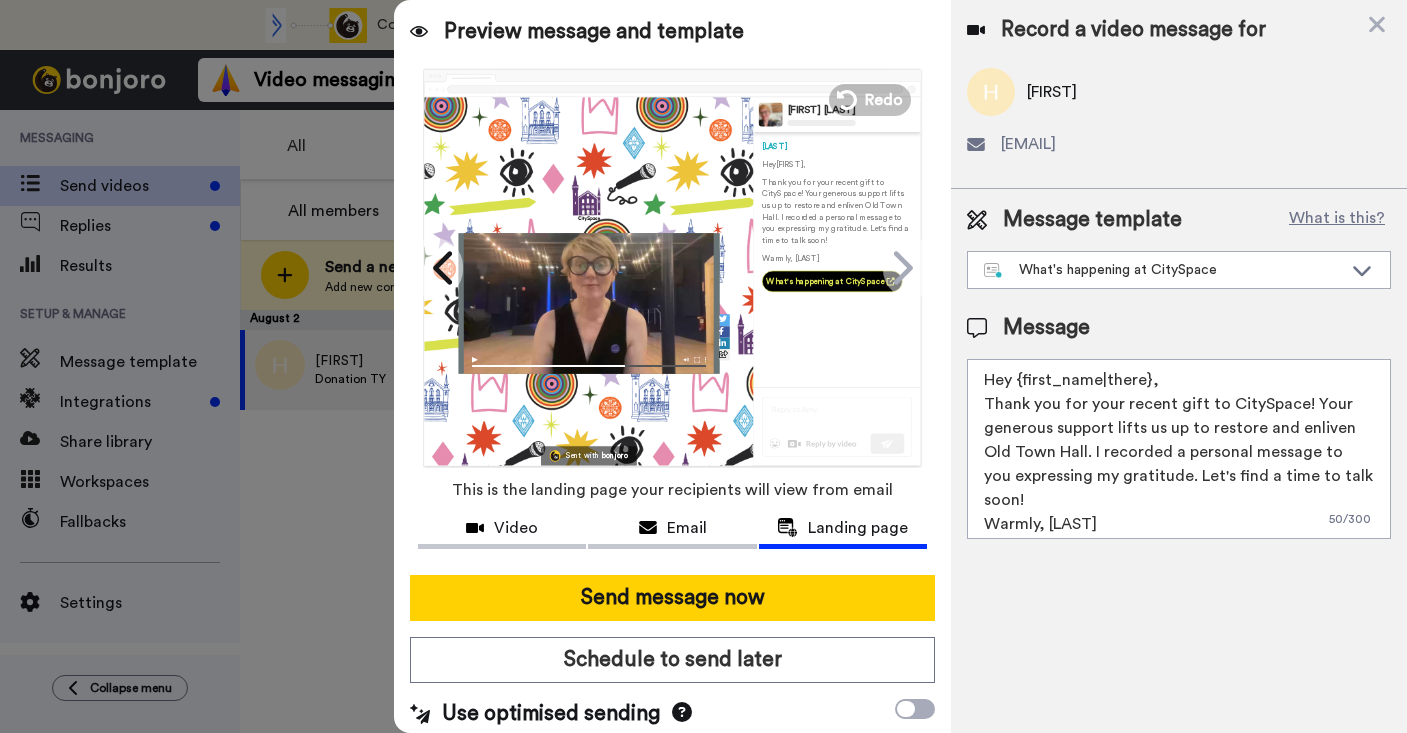 click on "Hey {first_name|there},
Thank you for your recent gift to CitySpace! Your generous support lifts us up to restore and enliven Old Town Hall. I recorded a personal message to you expressing my gratitude. Let's find a time to talk soon!
Warmly, [LAST]" at bounding box center [1179, 449] 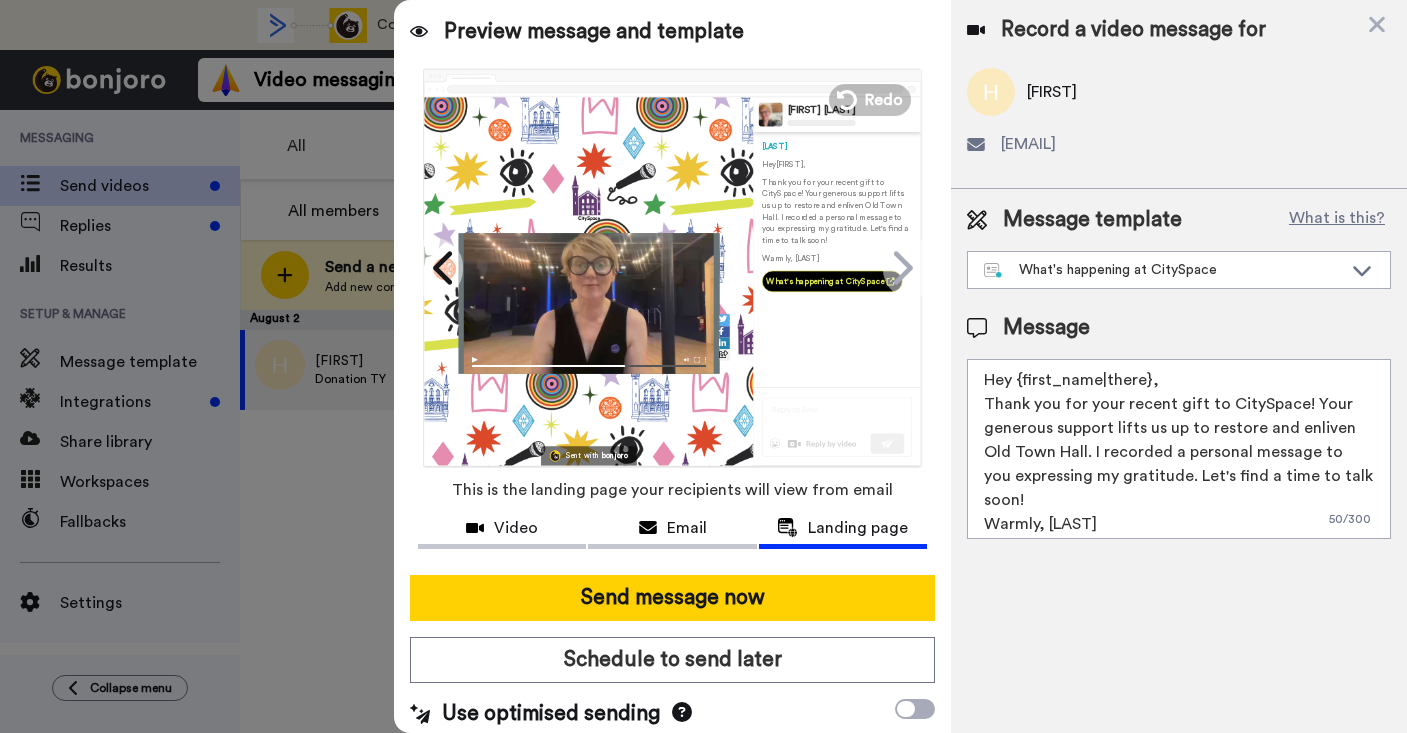 click on "Hey {first_name|there},
Thank you for your recent gift to CitySpace! Your generous support lifts us up to restore and enliven Old Town Hall. I recorded a personal message to you expressing my gratitude. Let's find a time to talk soon!
Warmly, [LAST]" at bounding box center [1179, 449] 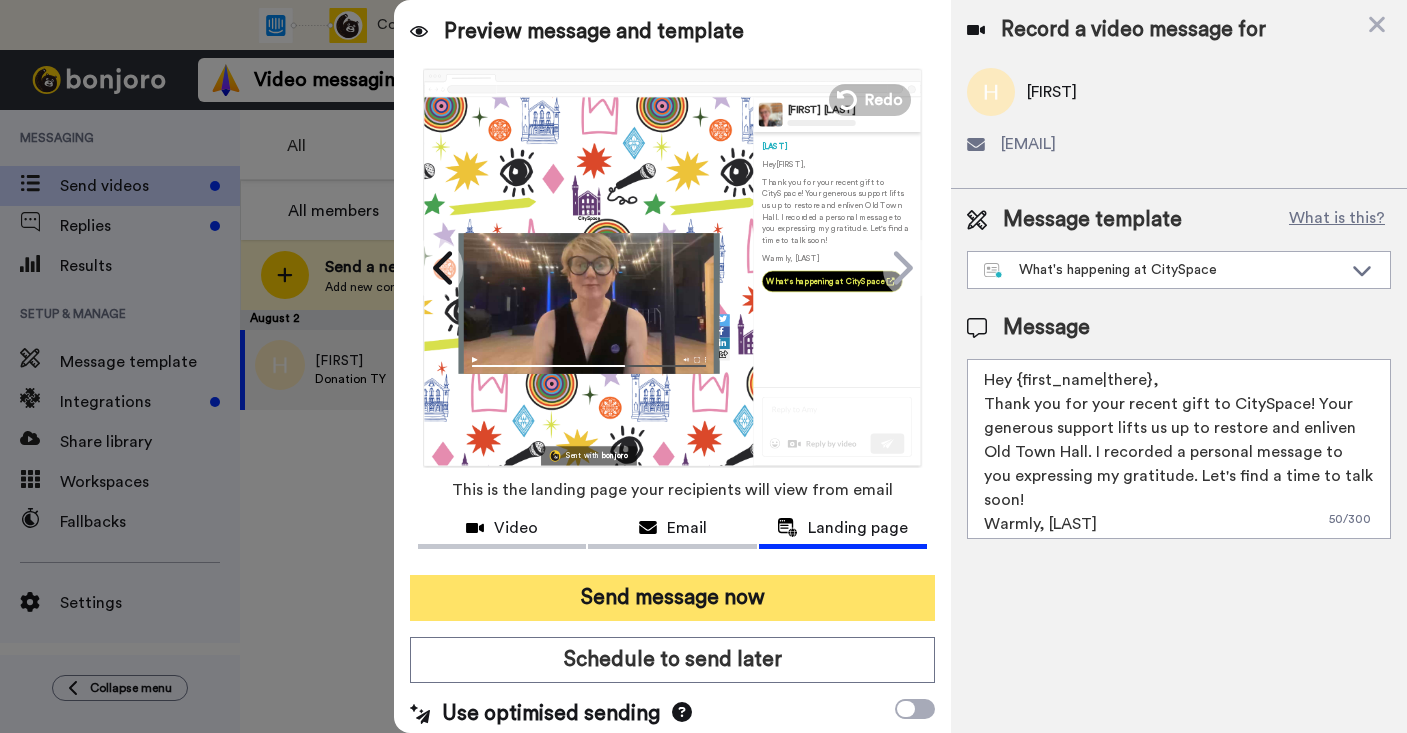 type on "Hey {first_name|there},
Thank you for your recent gift to CitySpace! Your generous support lifts us up to restore and enliven Old Town Hall. I recorded a personal message to you expressing my gratitude. Let's find a time to talk soon!
Warmly, [LAST]" 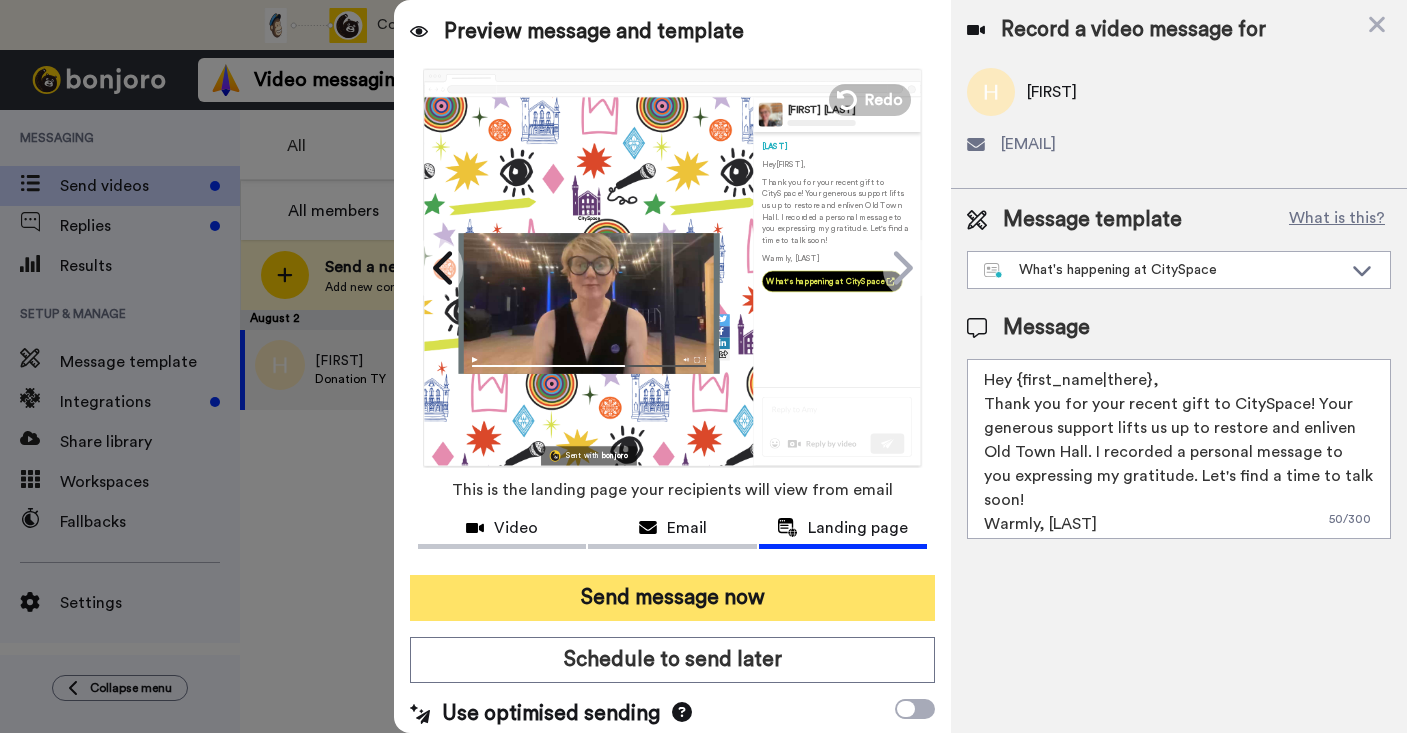 click on "Send message now" at bounding box center [672, 598] 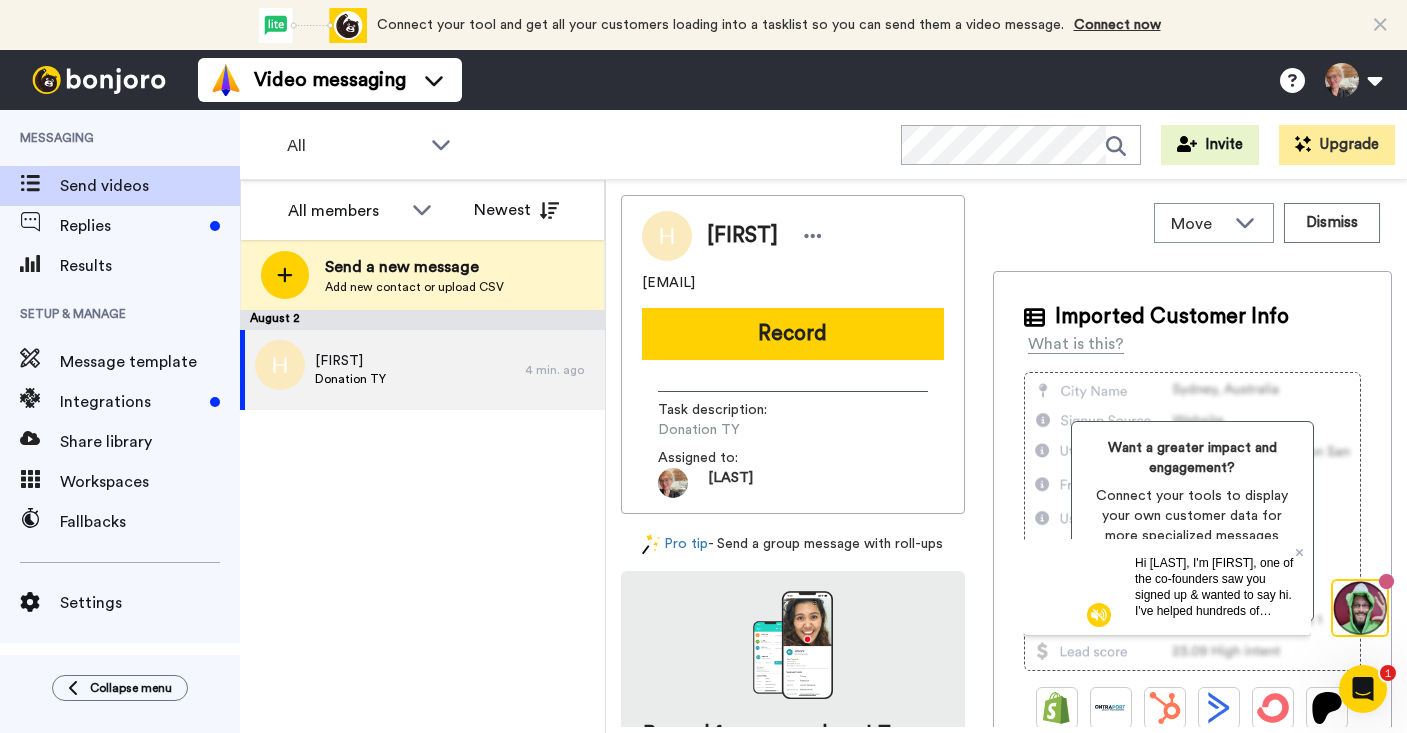 scroll, scrollTop: 0, scrollLeft: 0, axis: both 